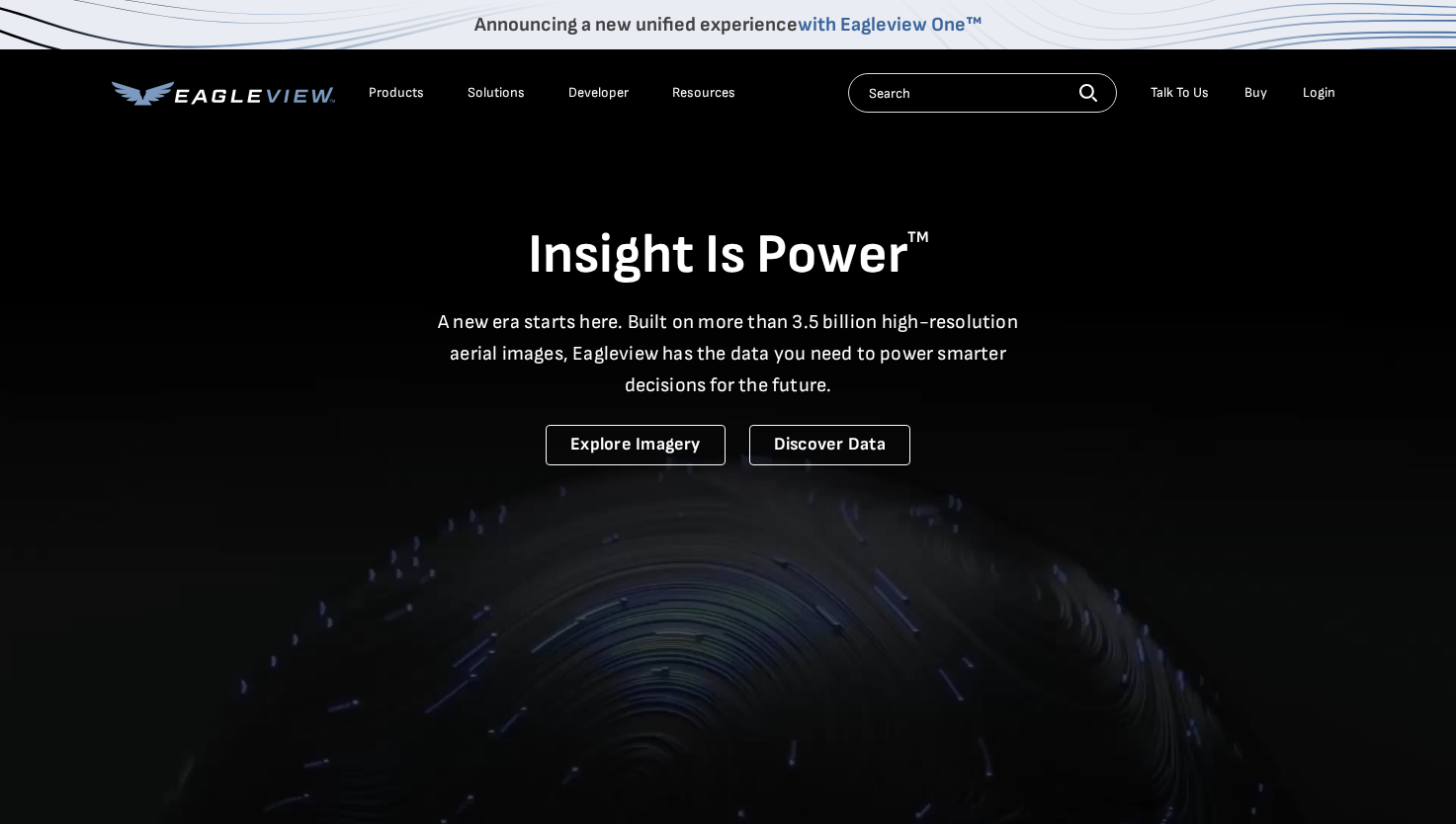 scroll, scrollTop: 0, scrollLeft: 0, axis: both 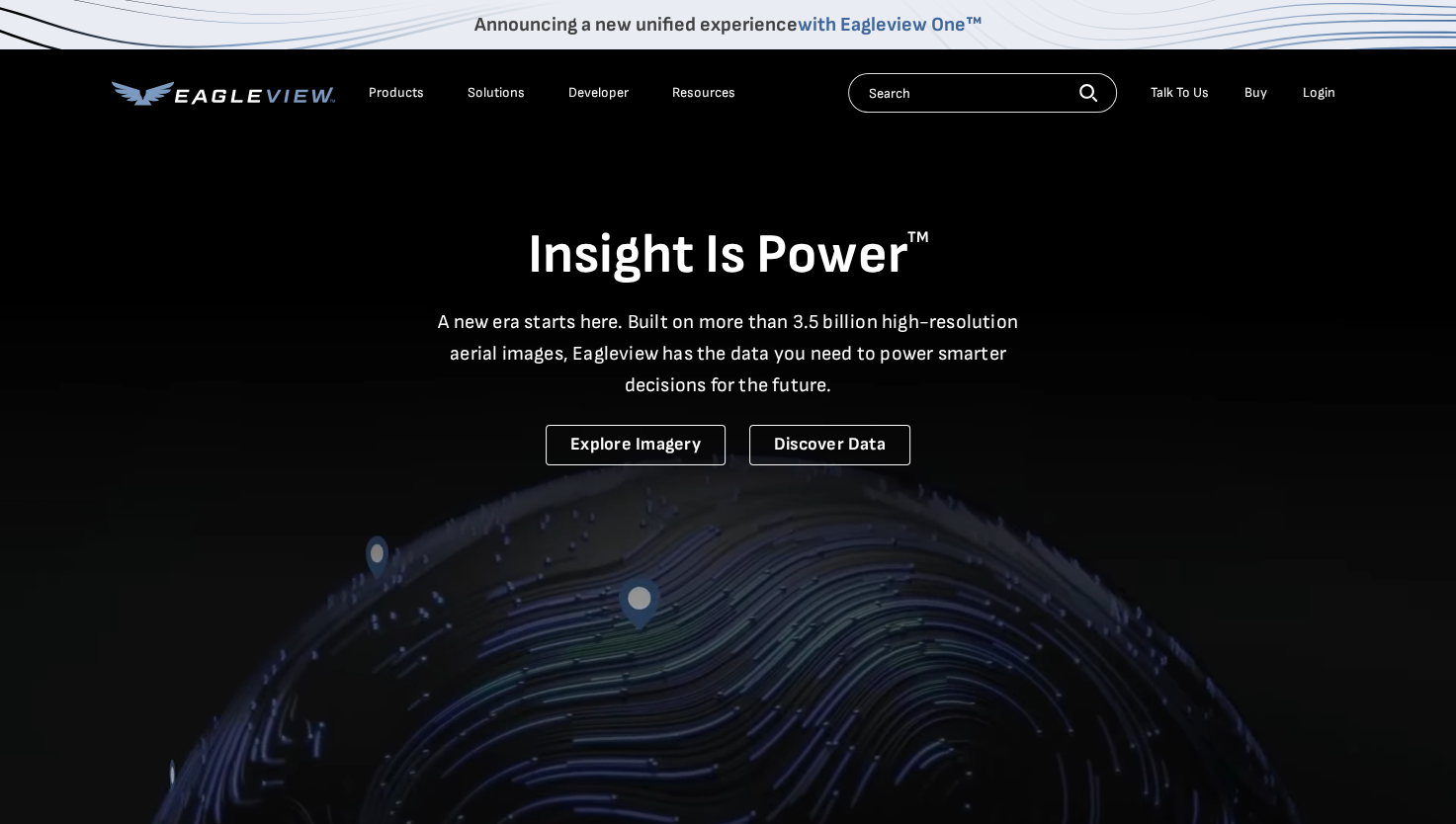 click on "Login" at bounding box center (1319, 93) 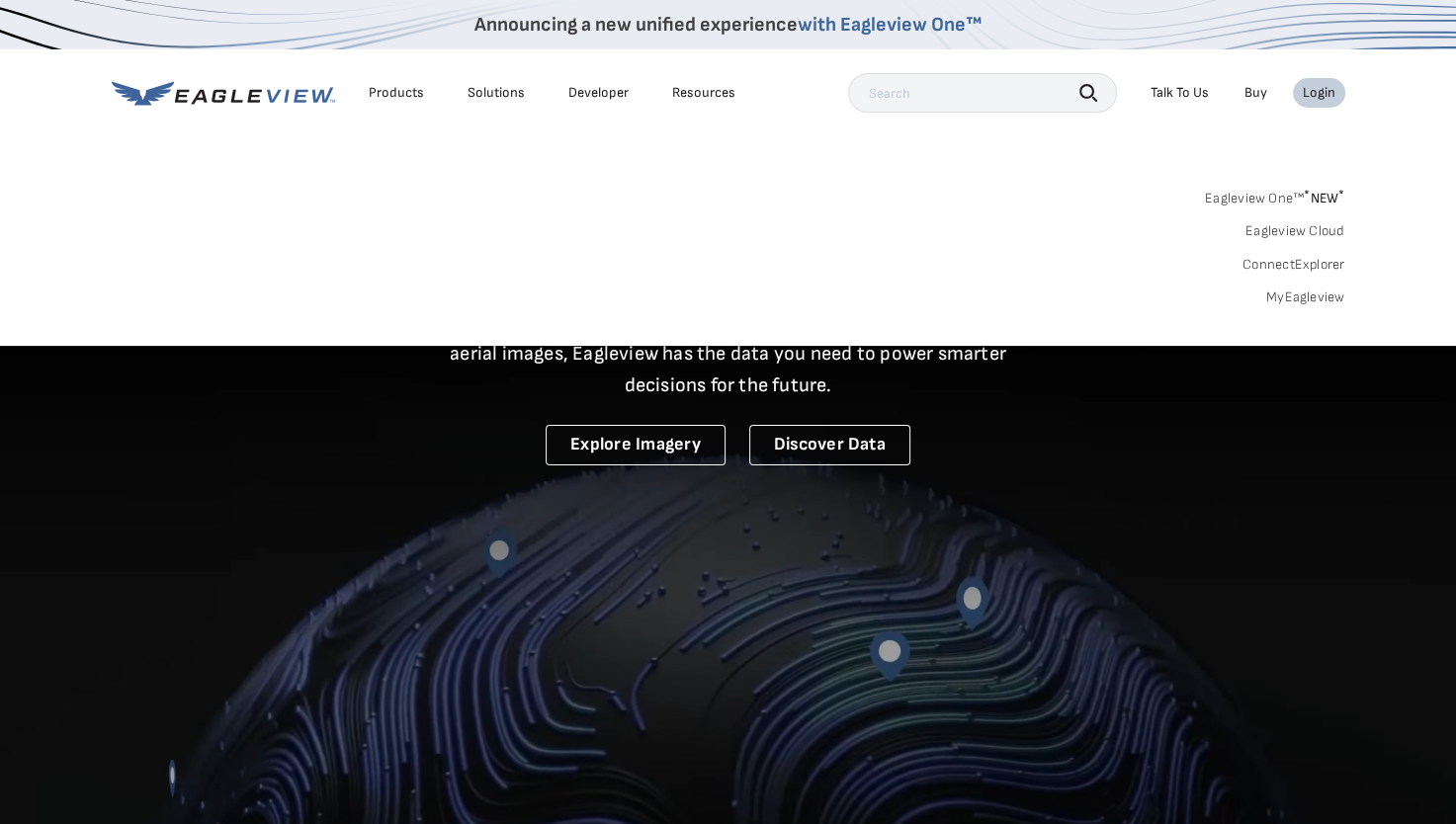 click on "Eagleview One™  * NEW *" at bounding box center [1275, 195] 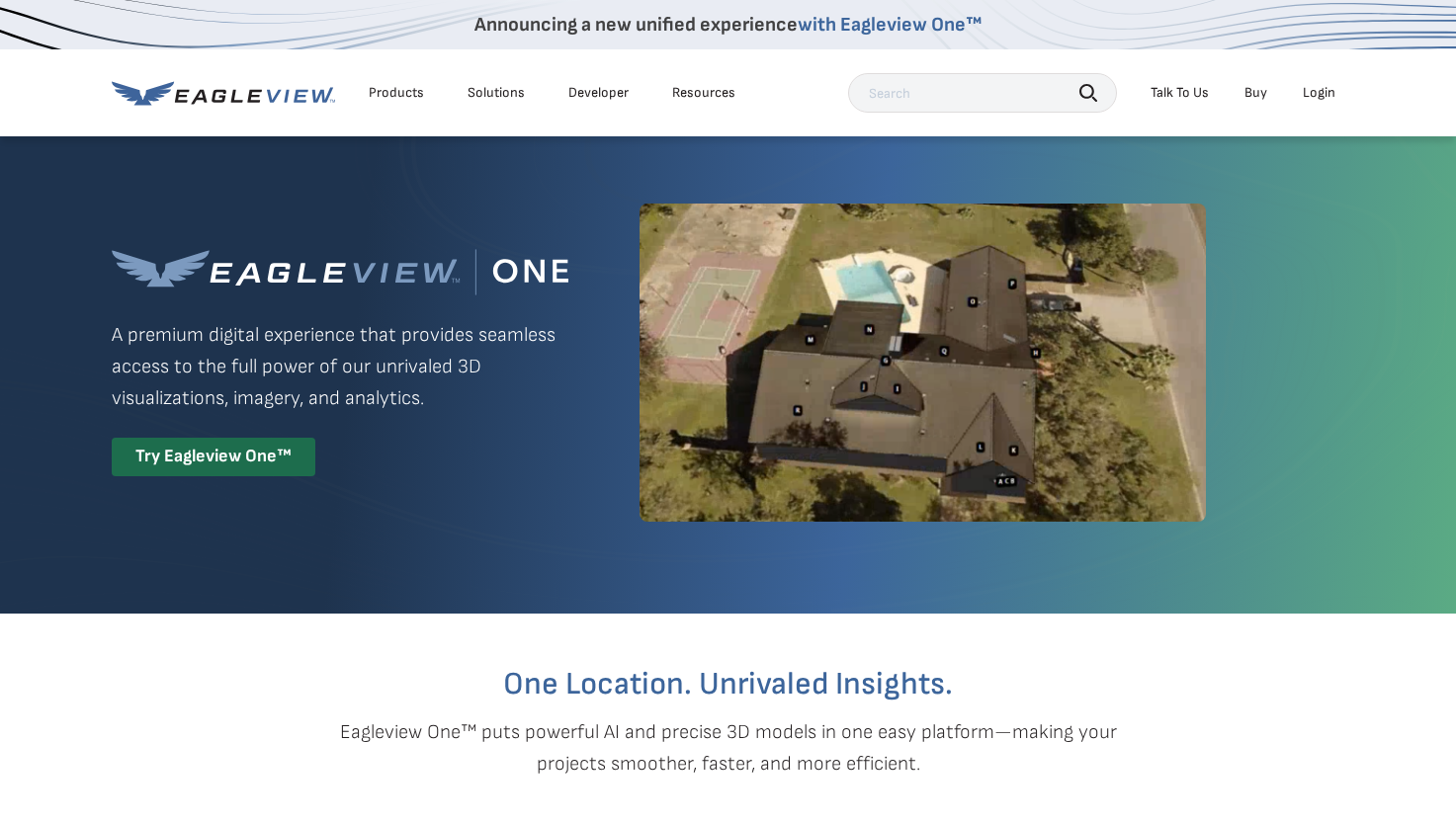 scroll, scrollTop: 0, scrollLeft: 0, axis: both 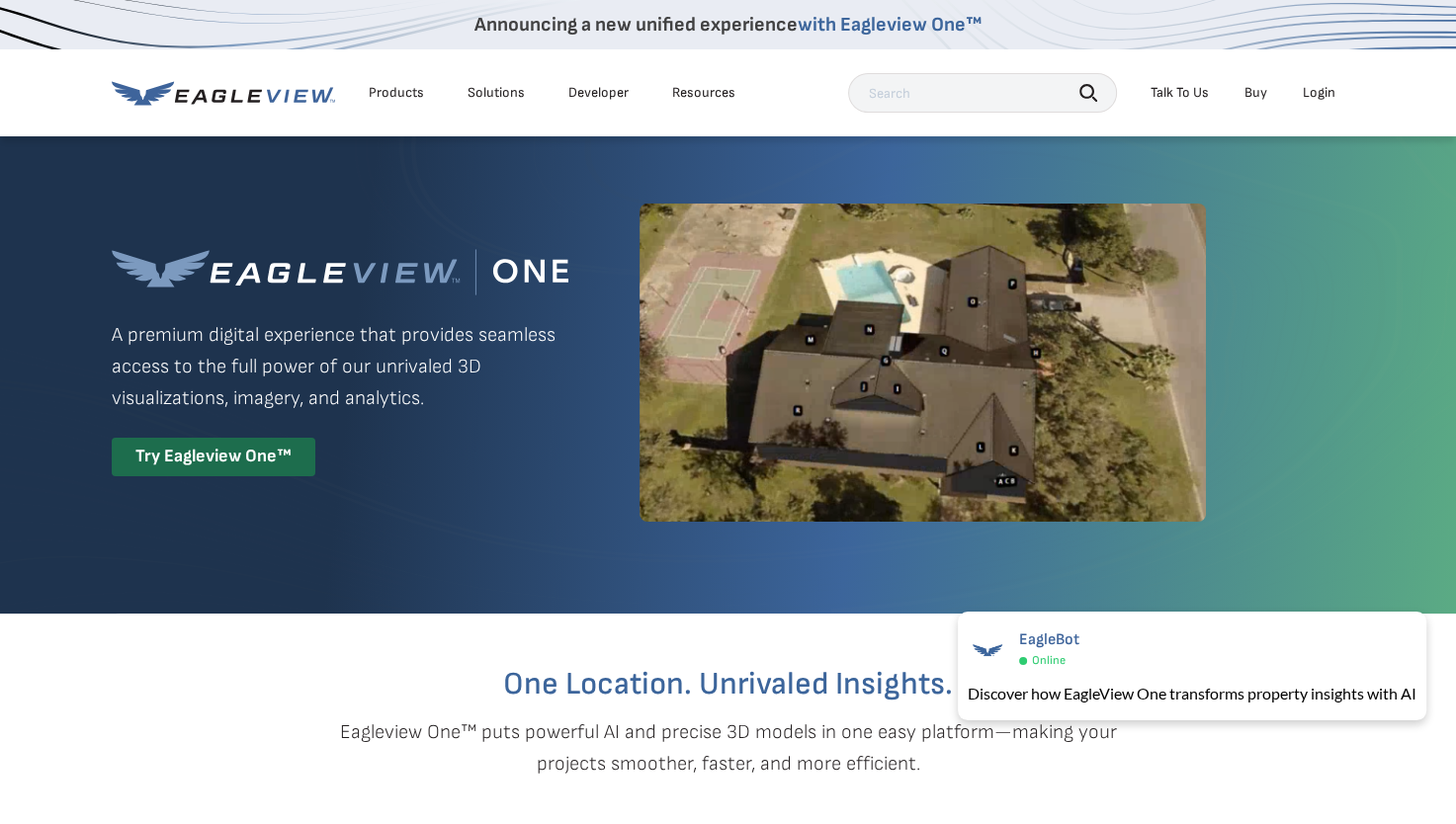 click on "Login" at bounding box center (1319, 93) 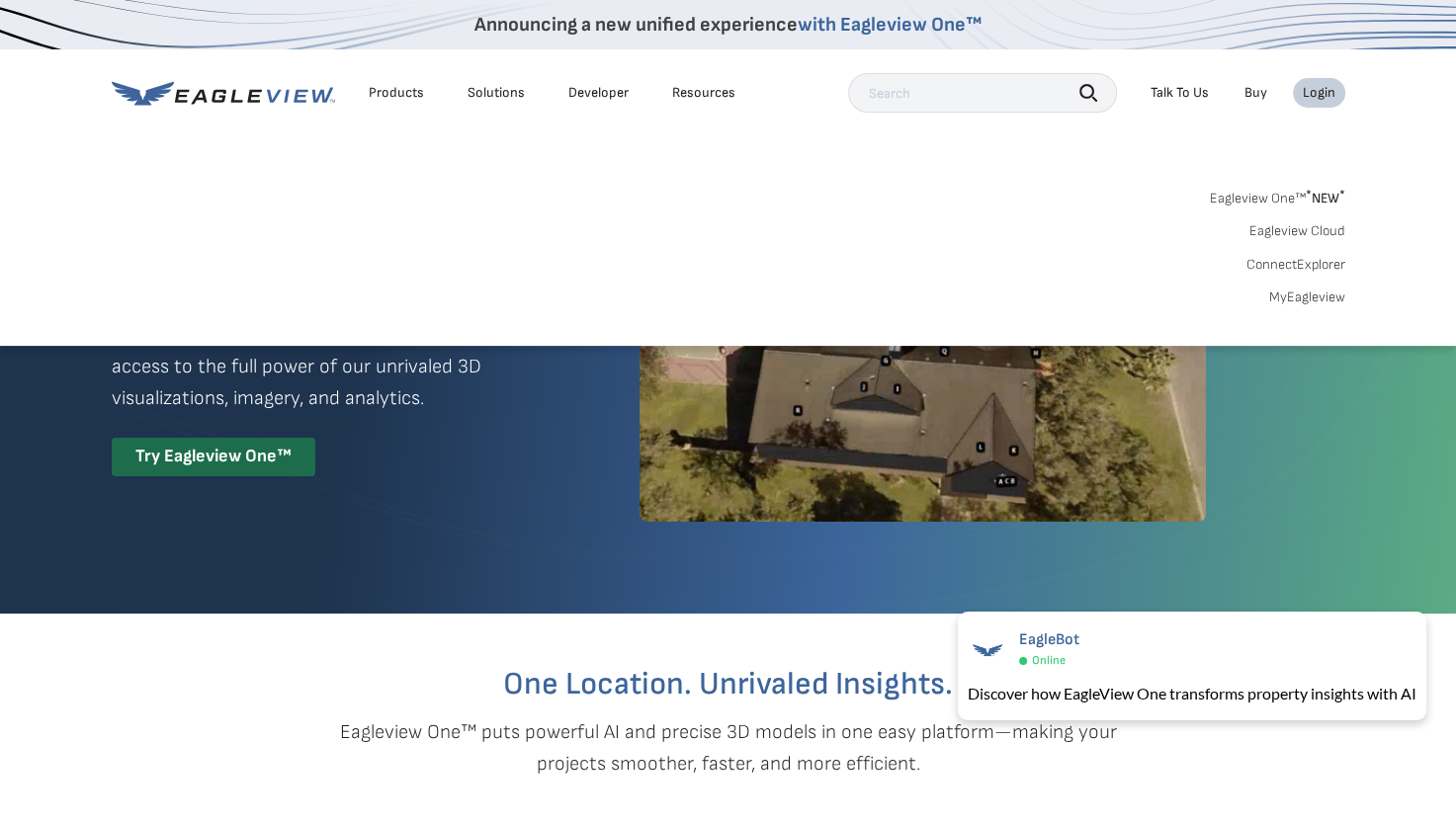 click on "MyEagleview" at bounding box center [1307, 297] 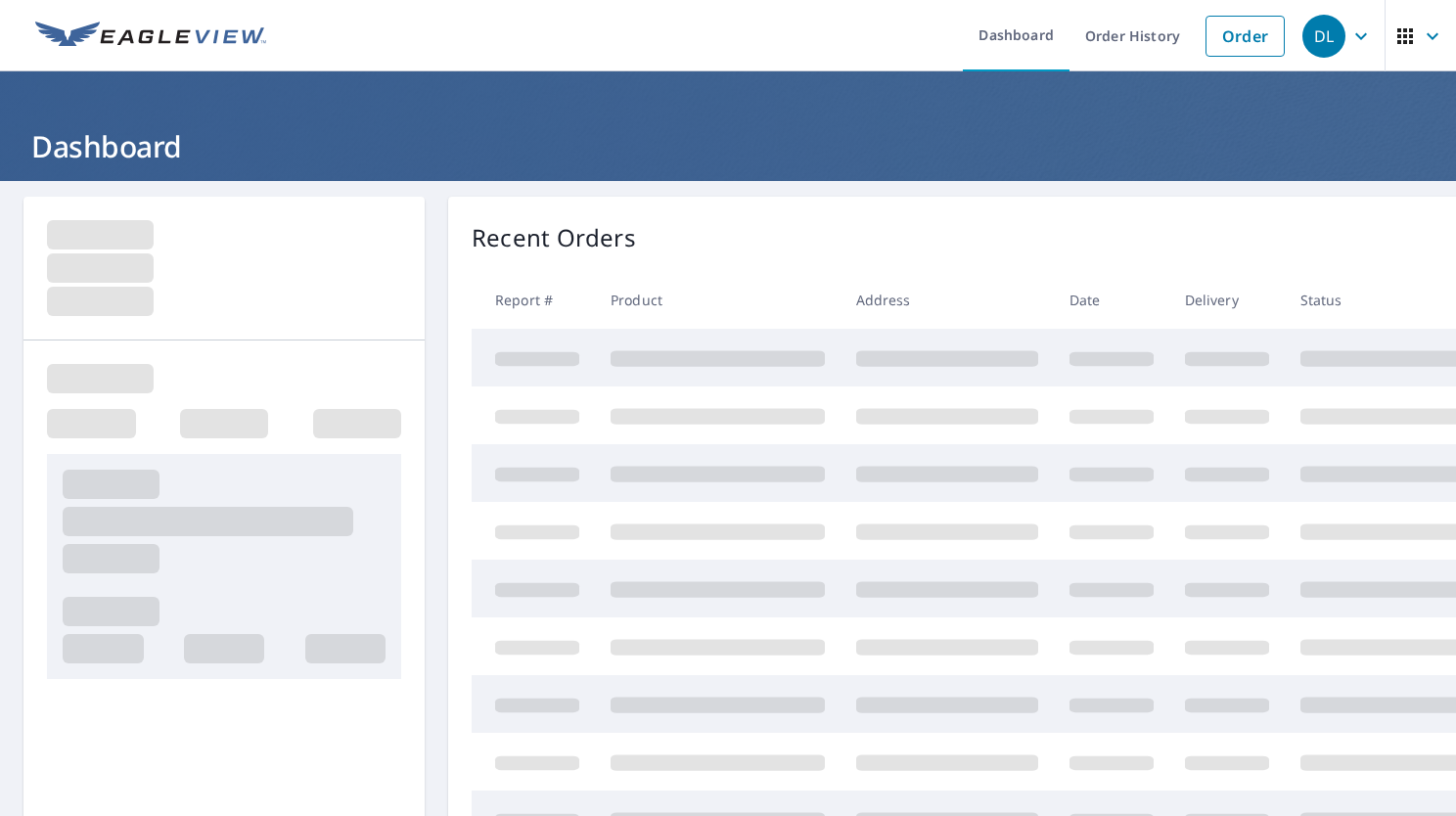 scroll, scrollTop: 0, scrollLeft: 0, axis: both 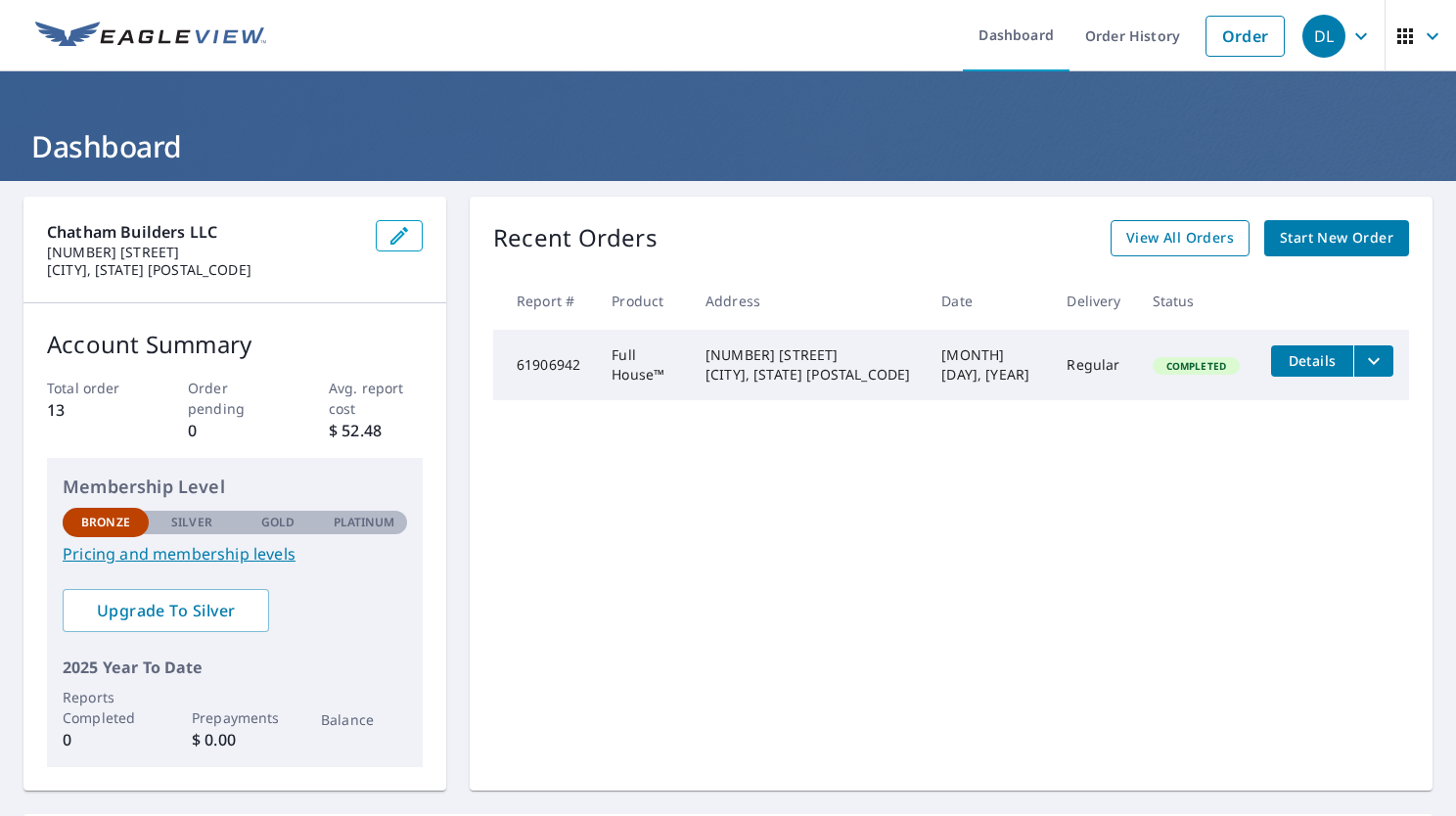click on "View All Orders" at bounding box center (1180, 238) 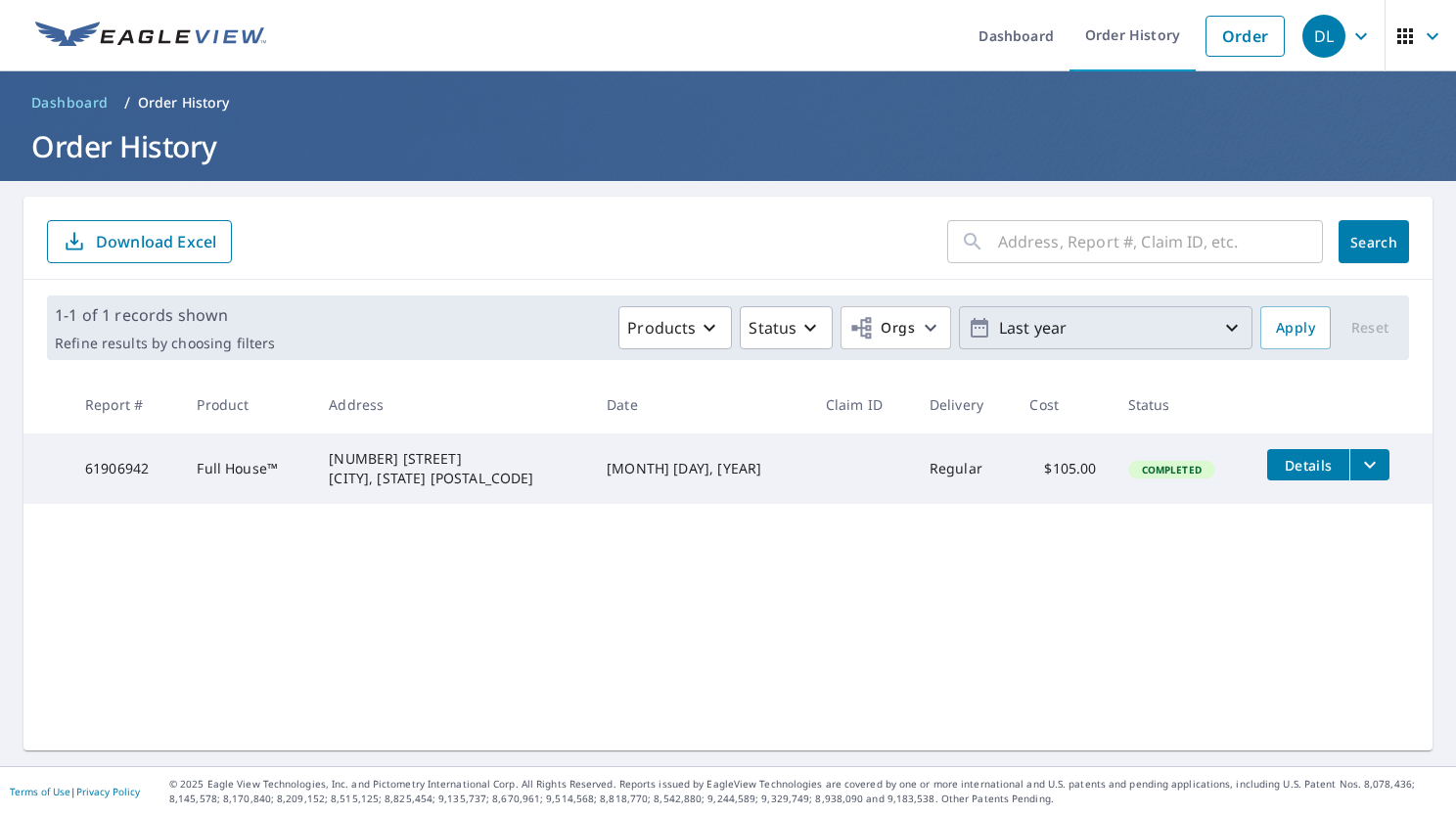 click 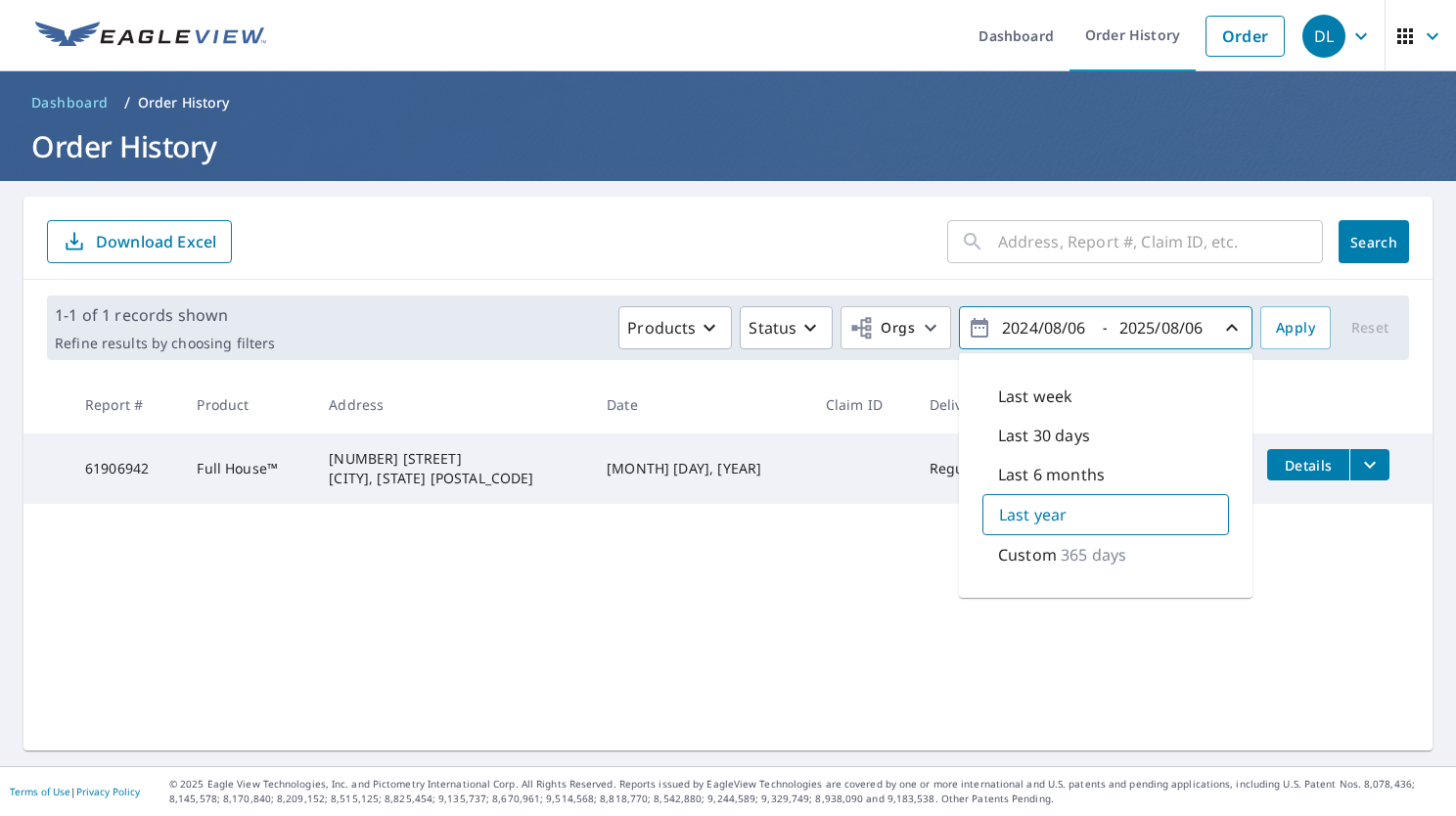 click at bounding box center [1342, 404] 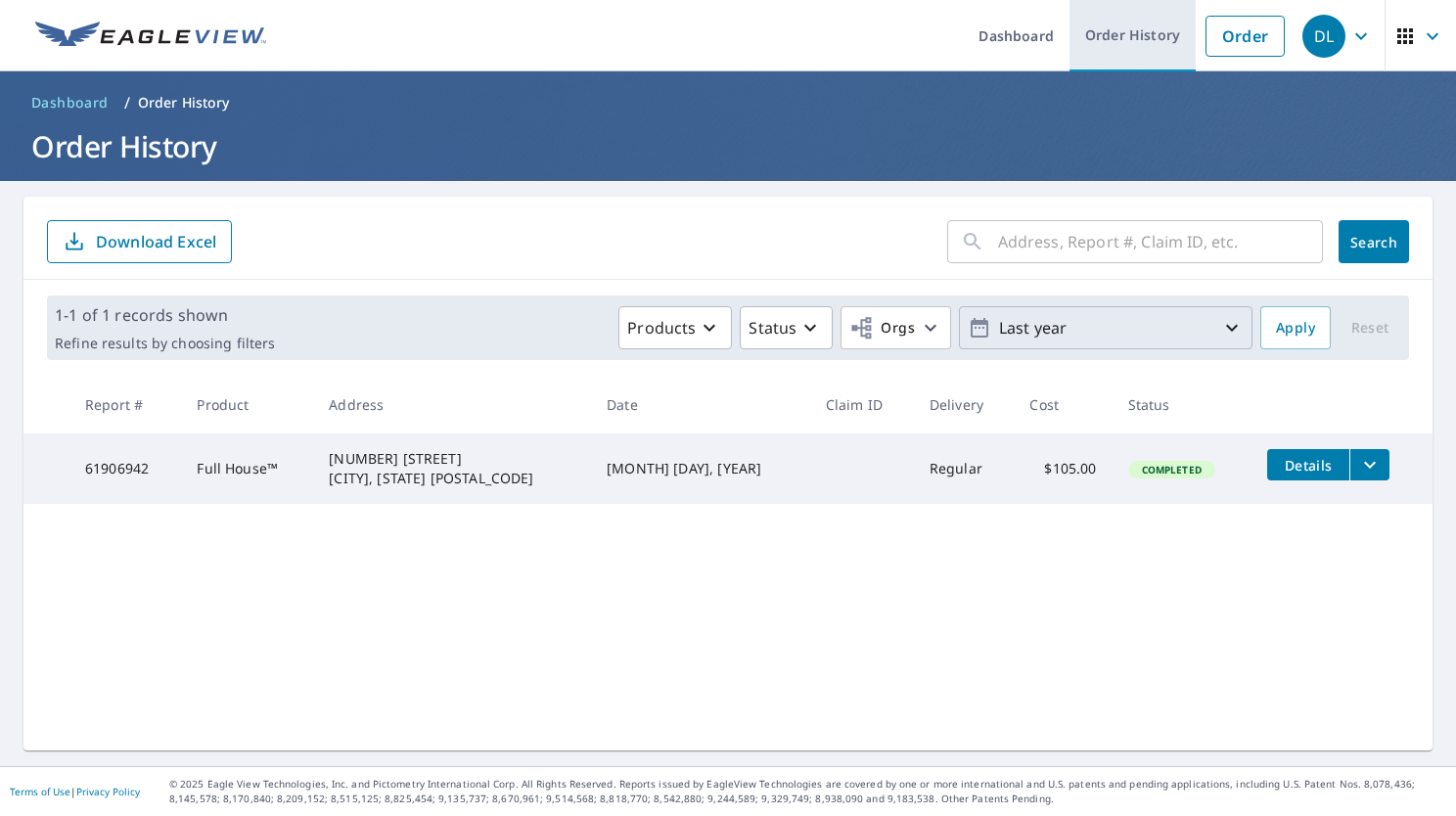 click on "Order History" at bounding box center [1132, 35] 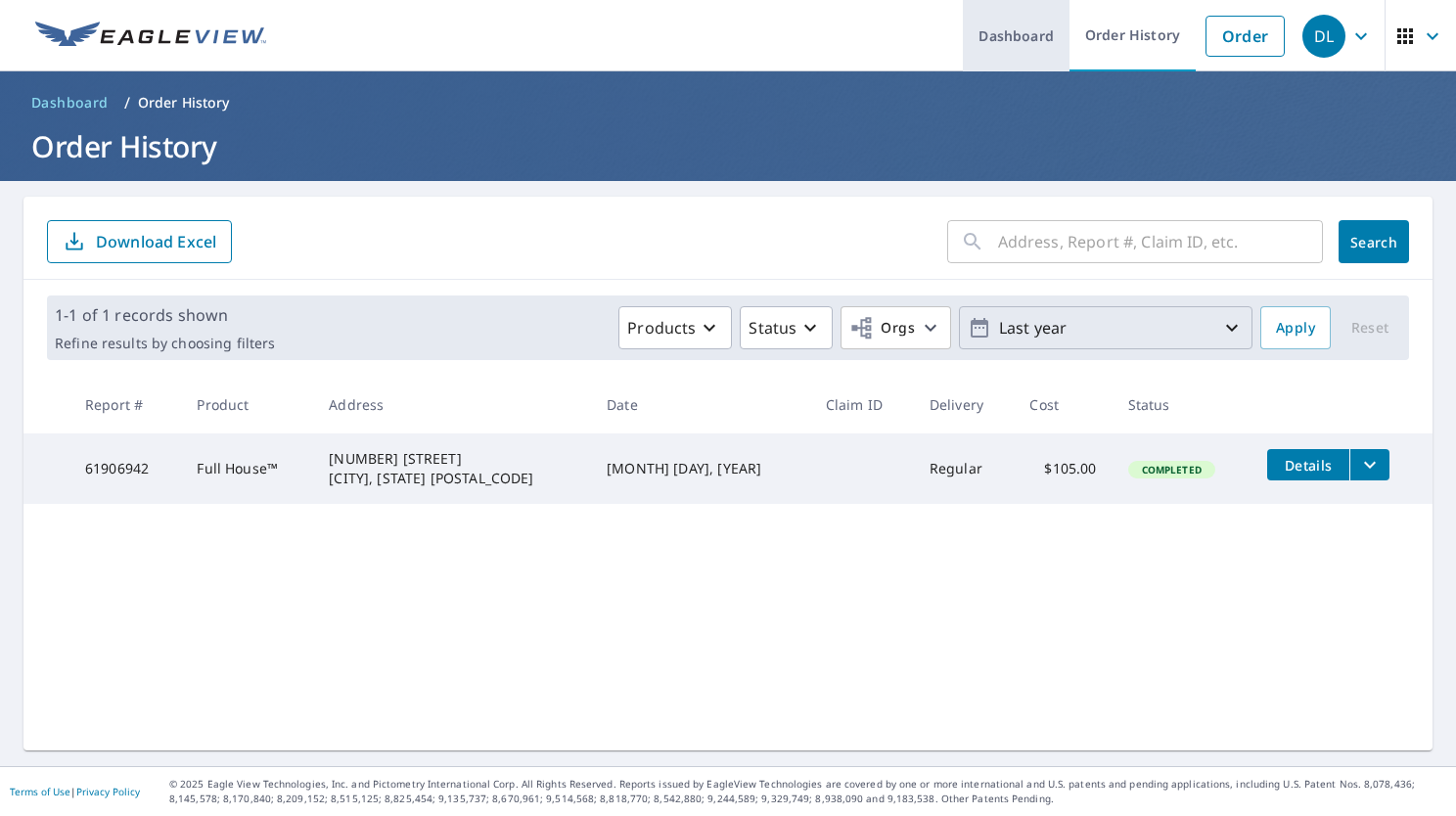 click on "Dashboard" at bounding box center (1016, 35) 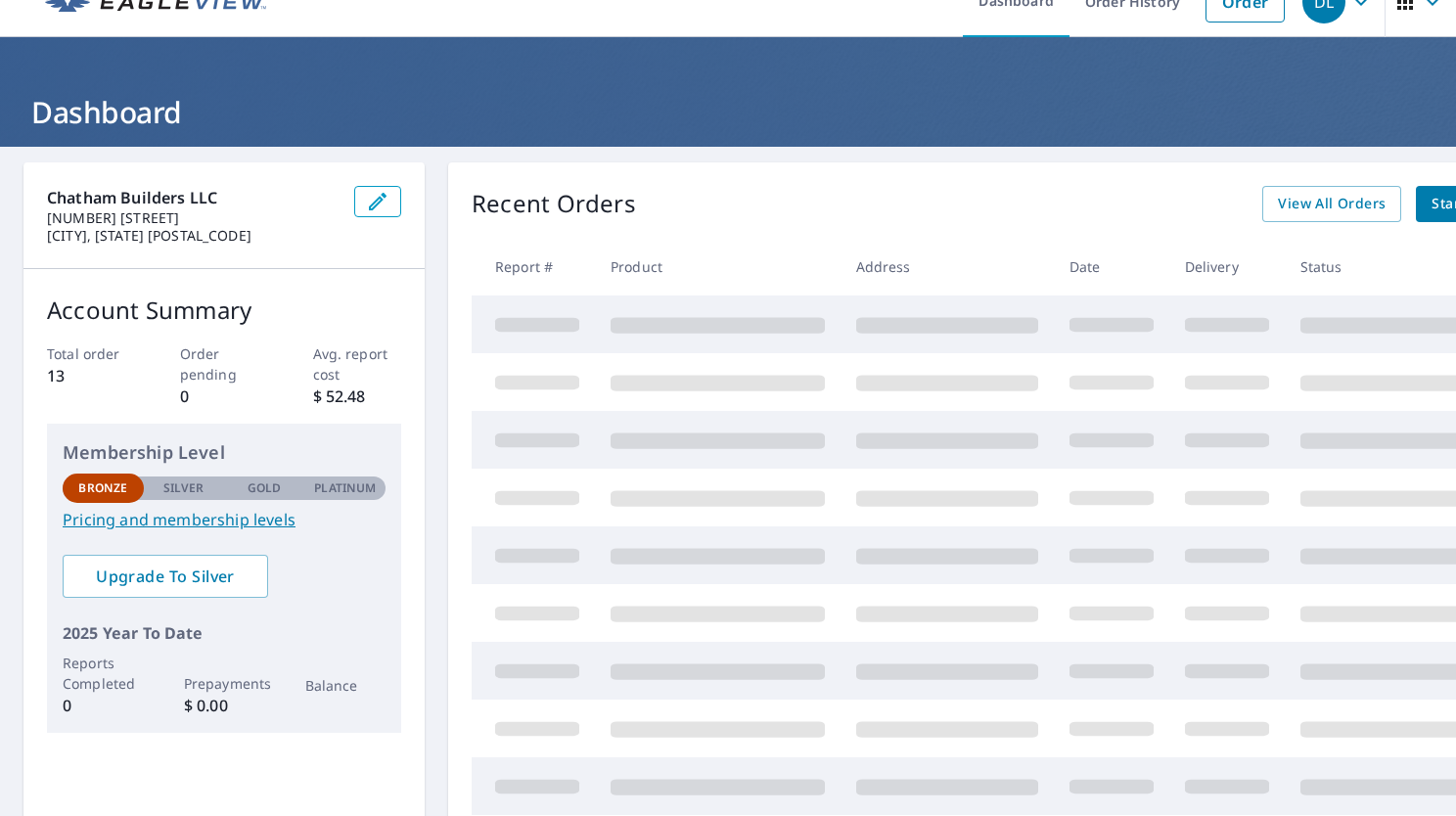 scroll, scrollTop: 0, scrollLeft: 0, axis: both 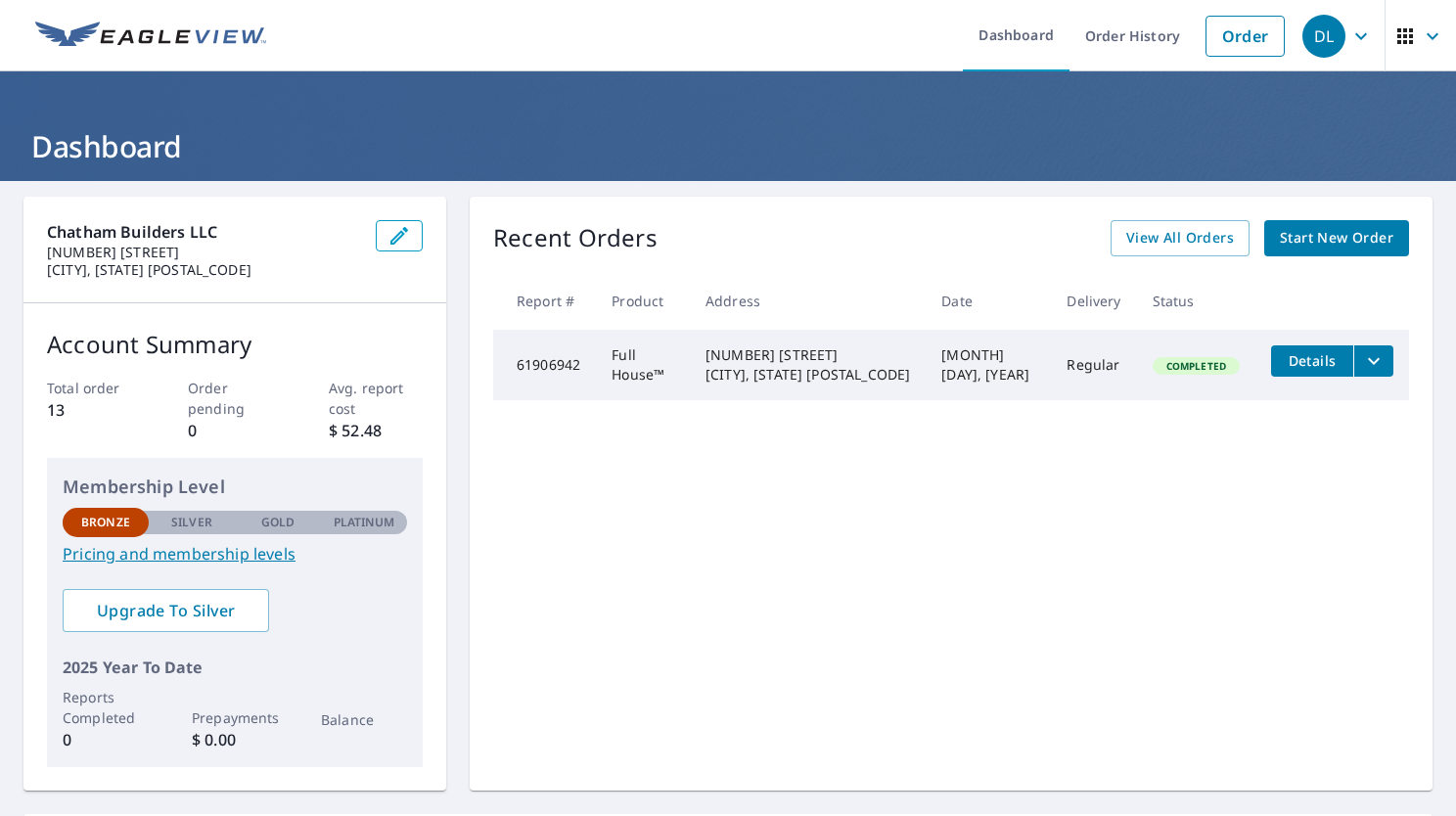click on "Start New Order" at bounding box center [1337, 238] 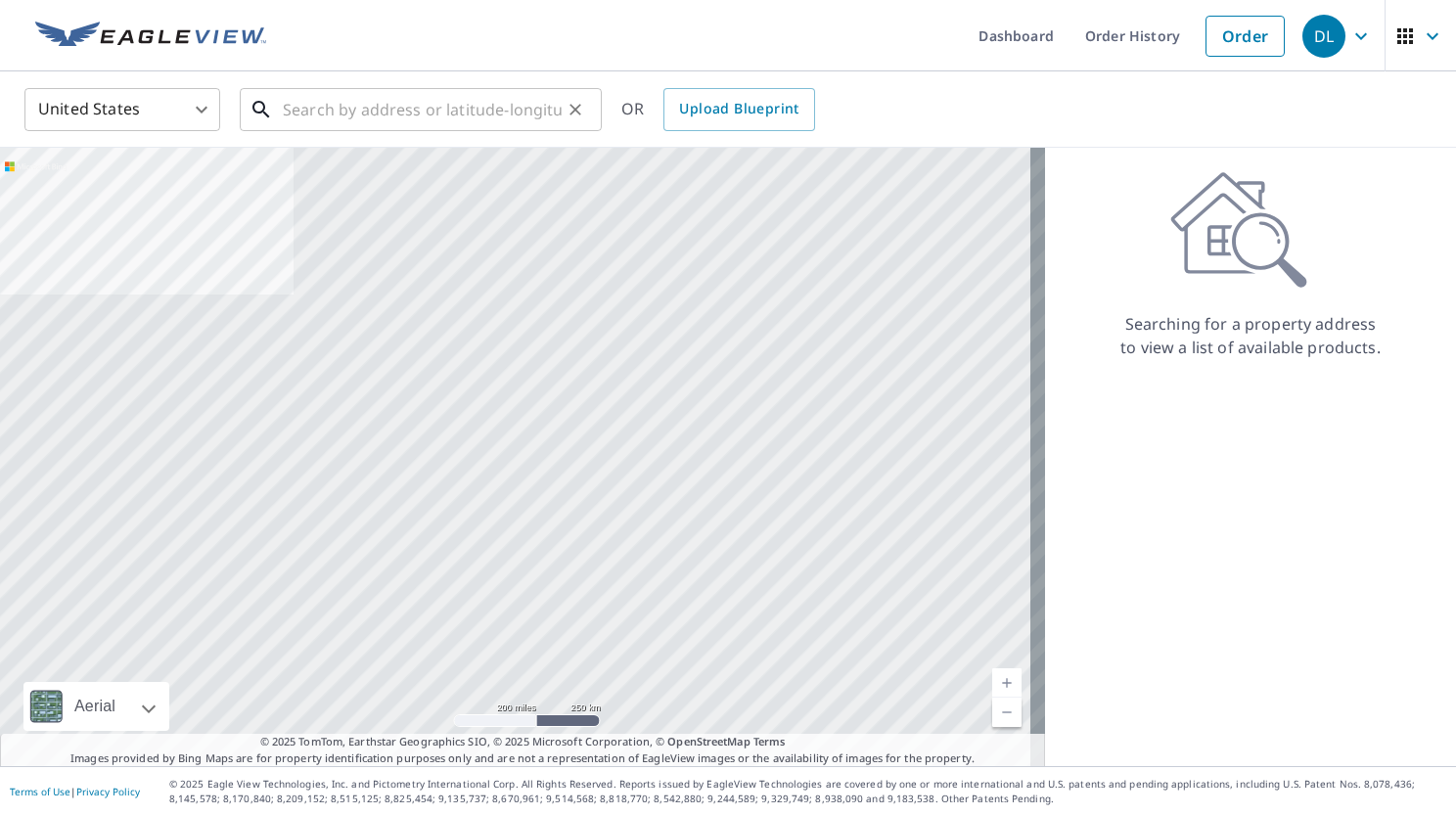 click at bounding box center [422, 110] 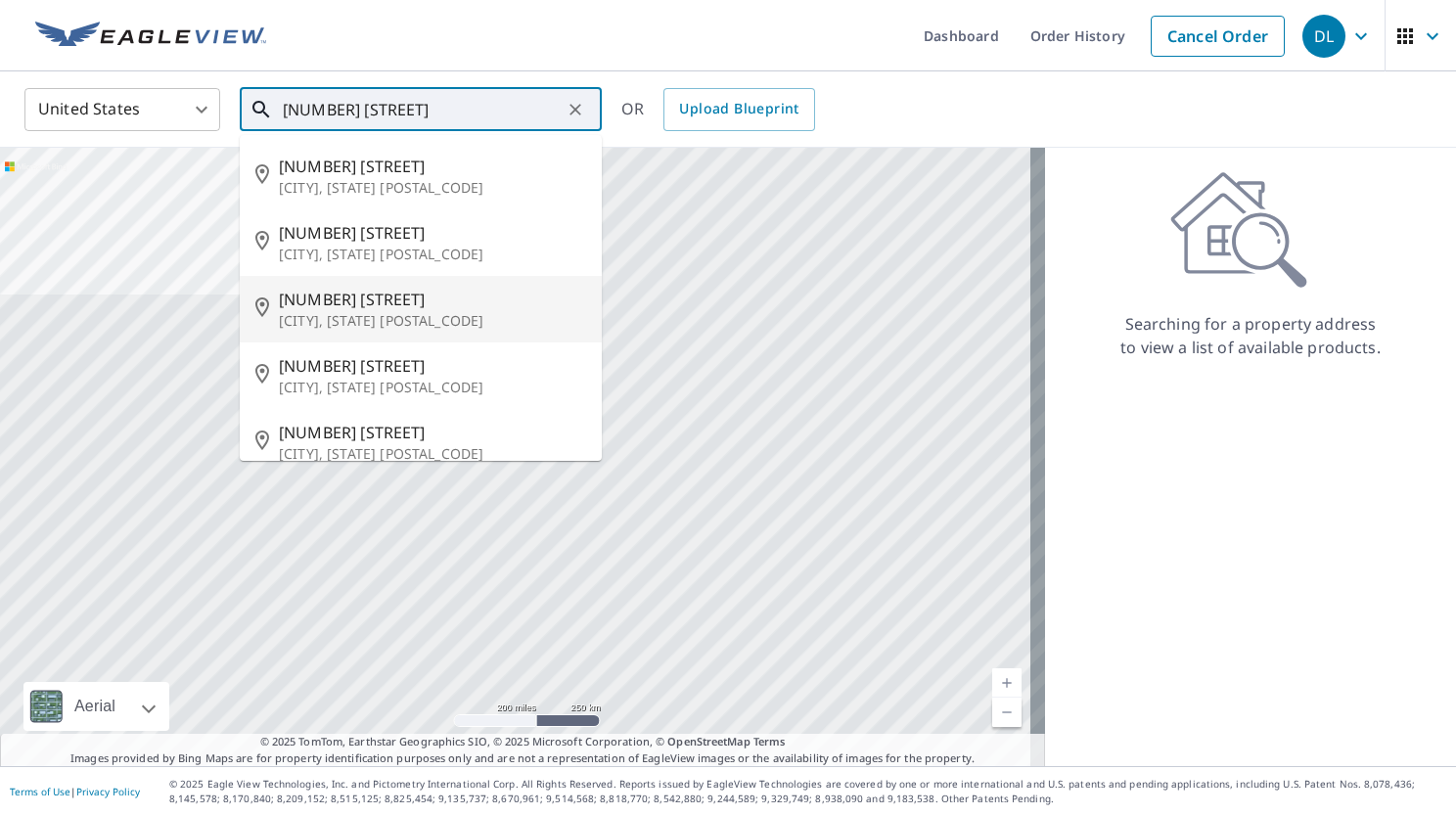 click on "7145 Vandemark Rd" at bounding box center (432, 299) 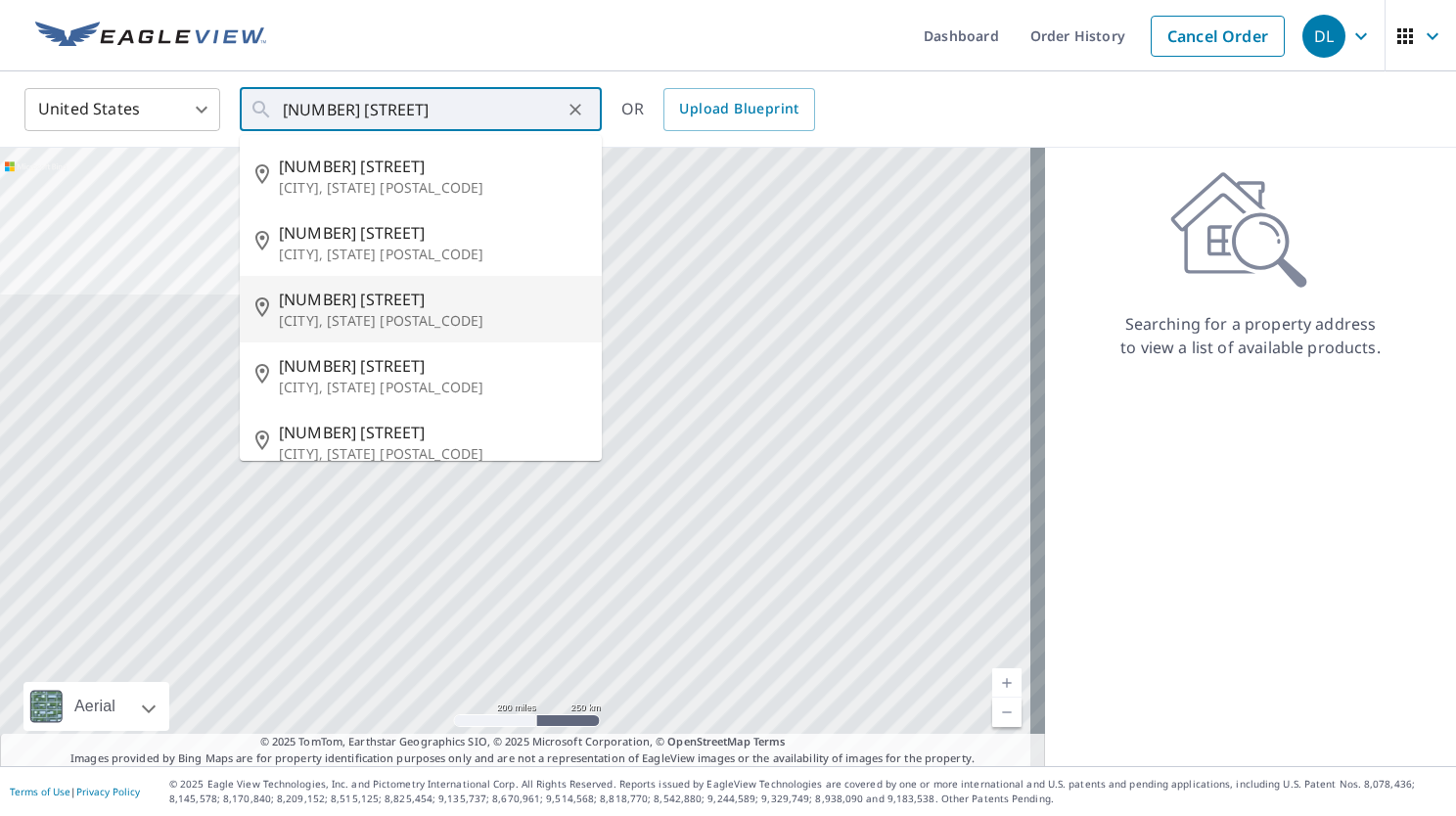 type on "7145 Vandemark Rd Lodi, OH 44254" 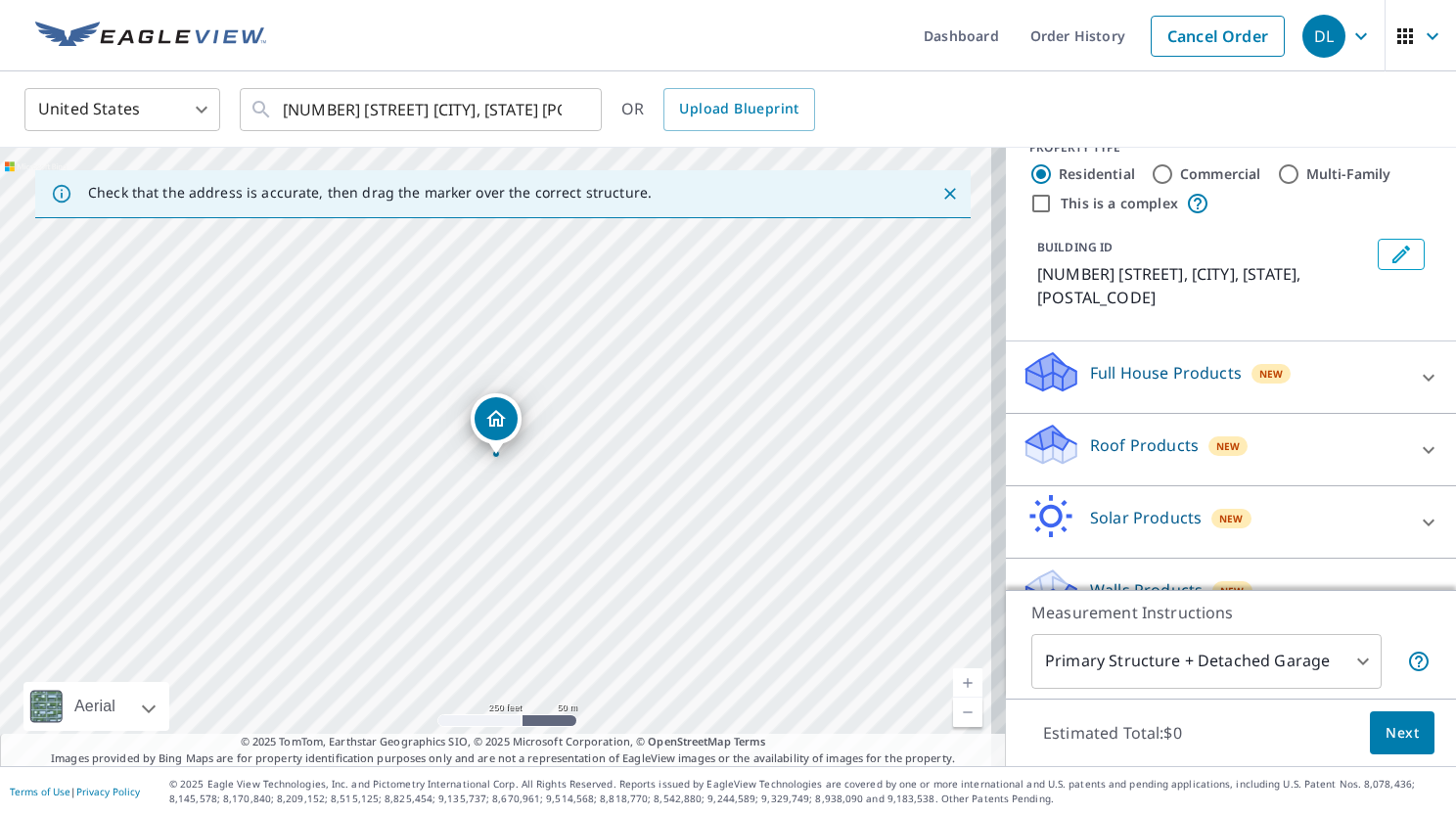 scroll, scrollTop: 48, scrollLeft: 0, axis: vertical 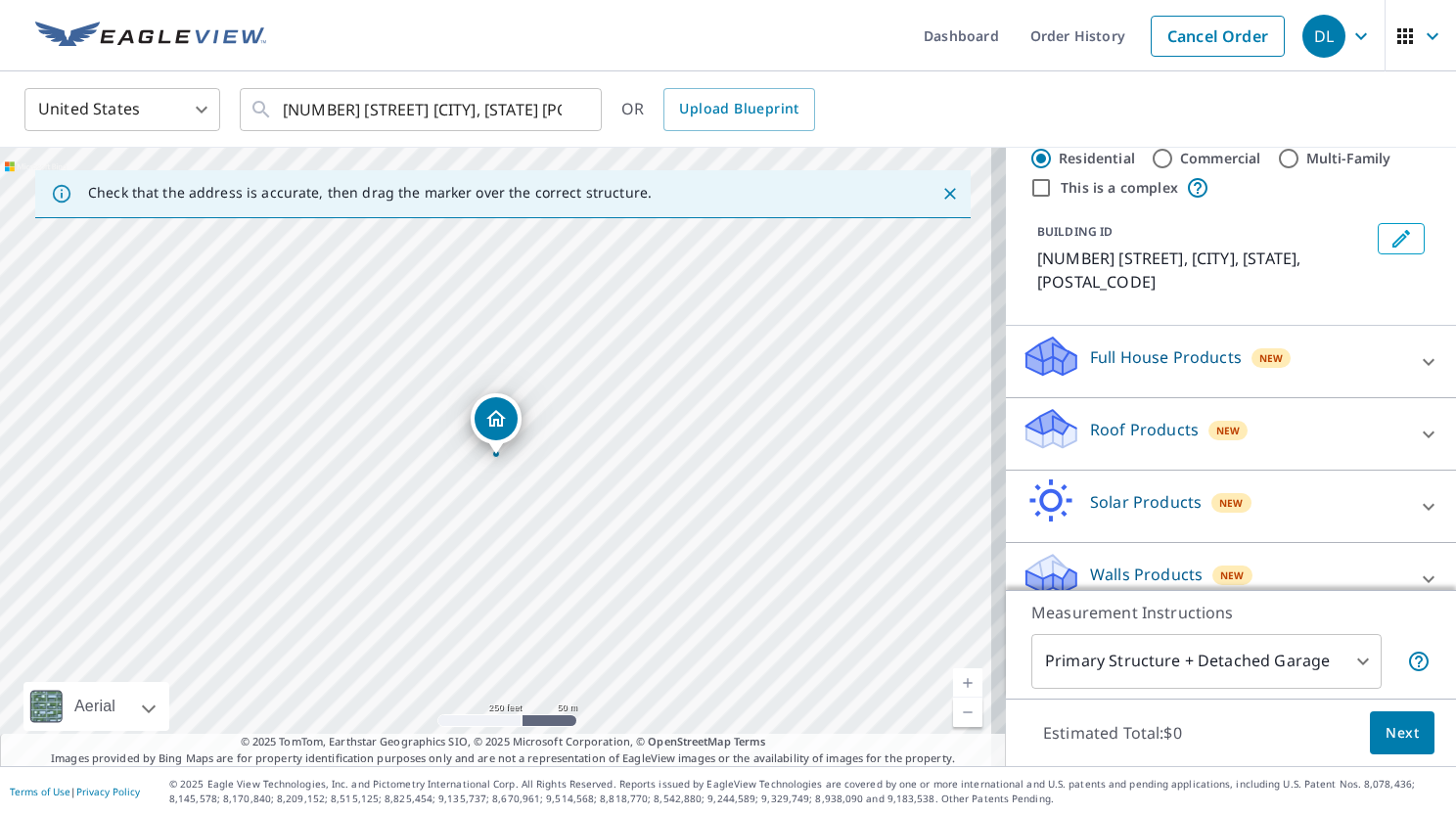click 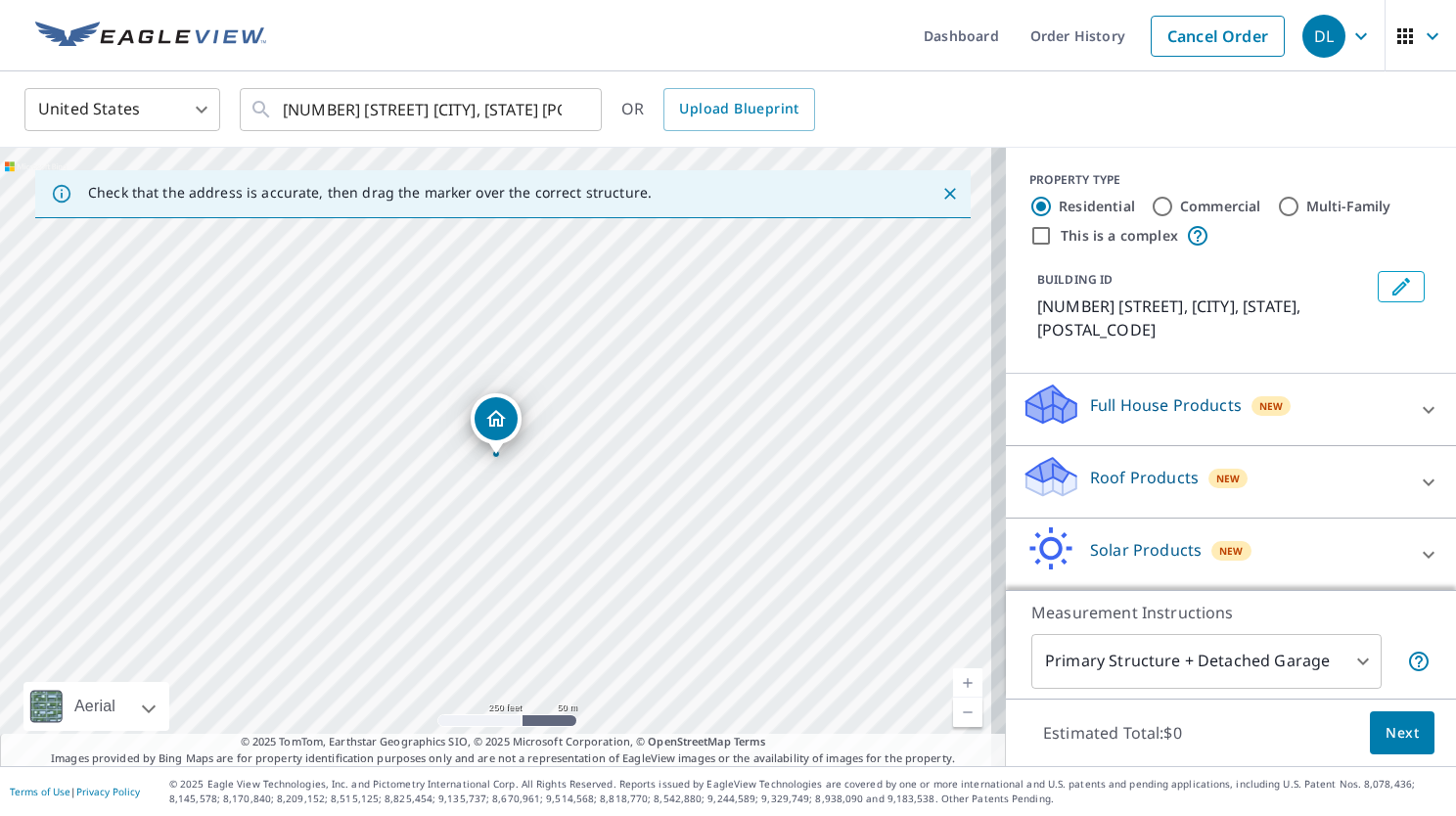 scroll, scrollTop: 0, scrollLeft: 0, axis: both 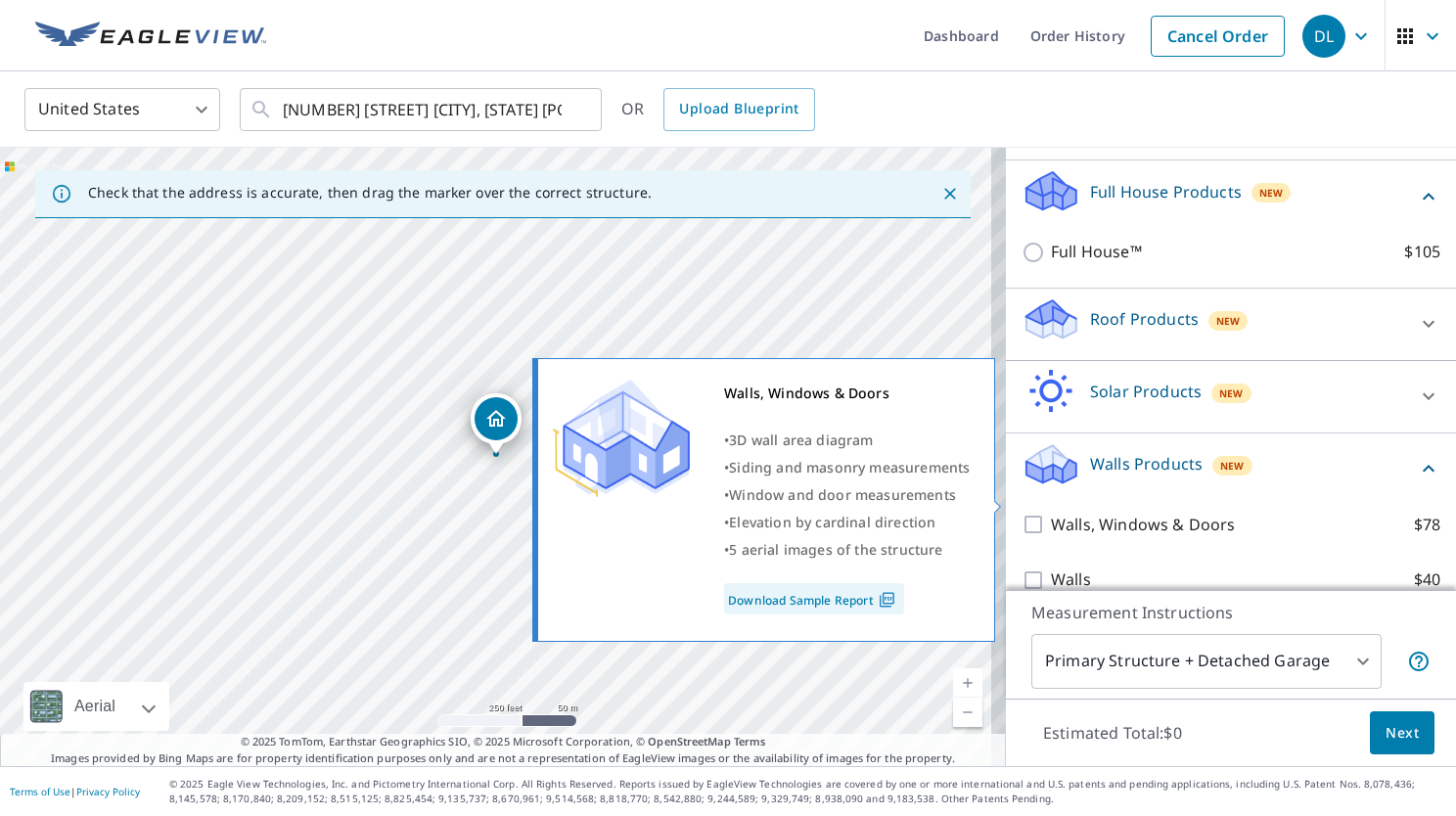 click on "Walls, Windows & Doors $78" at bounding box center (1036, 524) 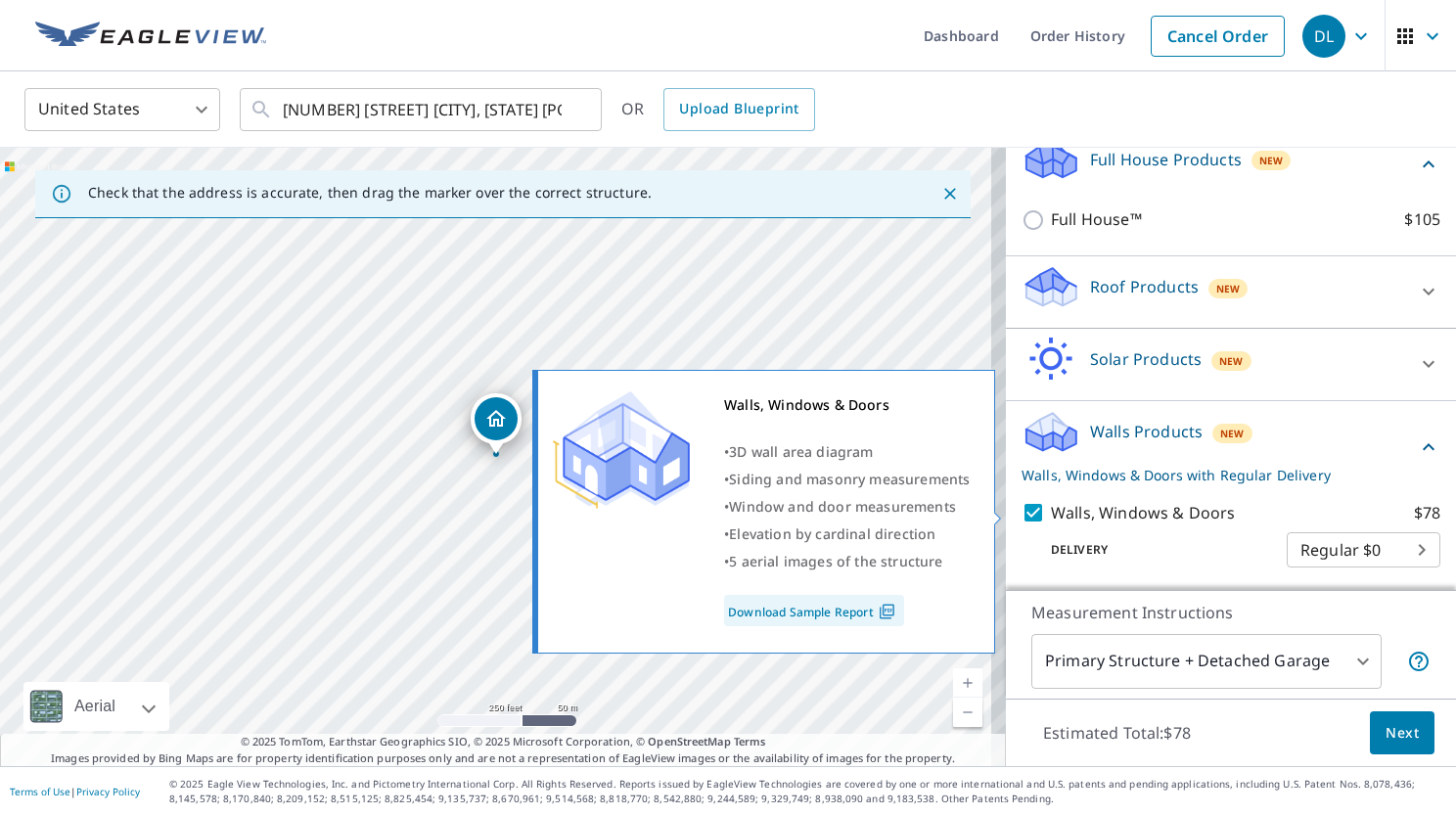 scroll, scrollTop: 278, scrollLeft: 0, axis: vertical 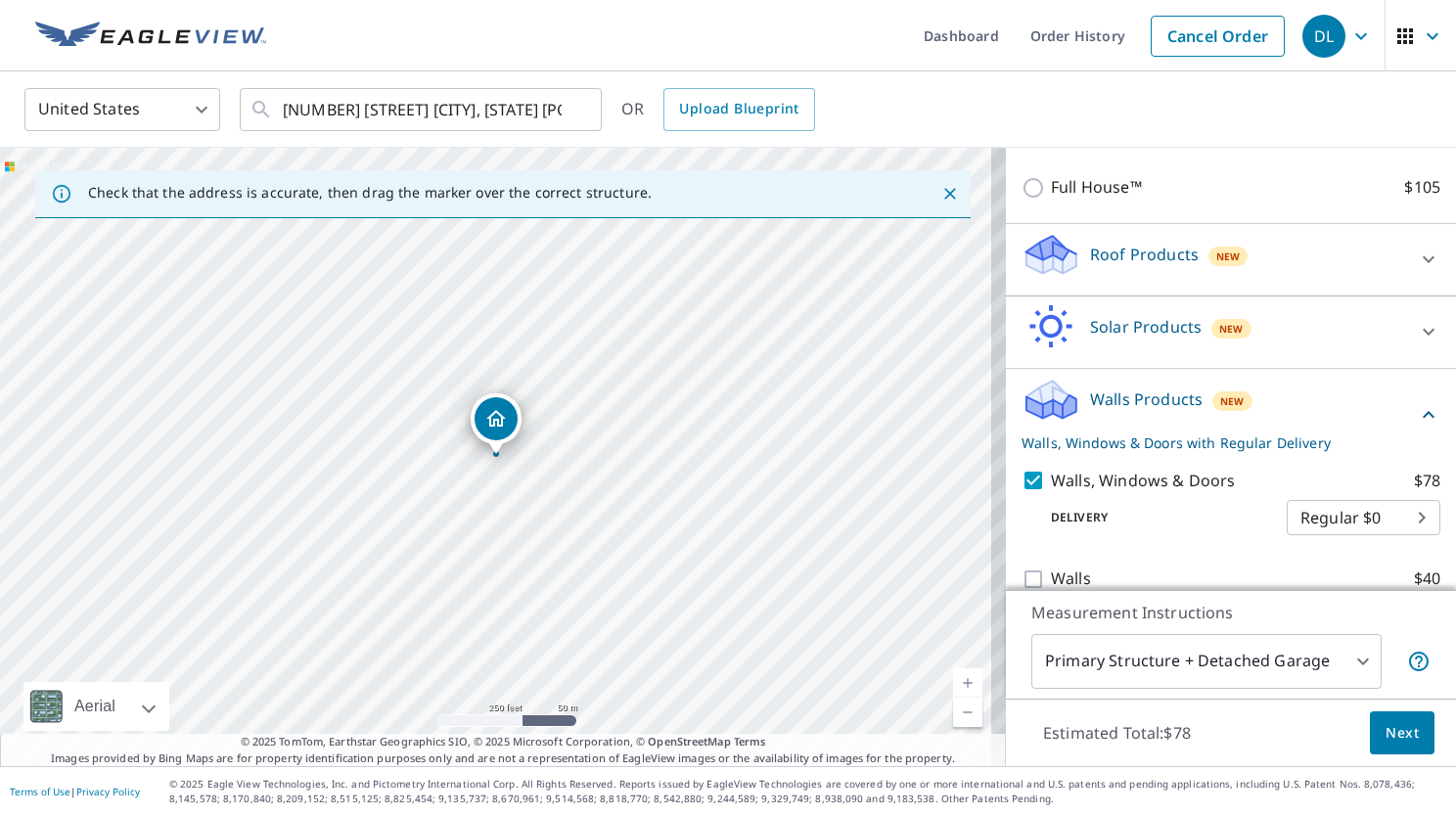 click on "DL DL
Dashboard Order History Cancel Order DL United States US ​ 7145 Vandemark Rd Lodi, OH 44254 ​ OR Upload Blueprint Check that the address is accurate, then drag the marker over the correct structure. 7145 Vandemark Rd Lodi, OH 44254 Aerial Road A standard road map Aerial A detailed look from above Labels Labels 250 feet 50 m © 2025 TomTom, © Vexcel Imaging, © 2025 Microsoft Corporation,  © OpenStreetMap Terms © 2025 TomTom, Earthstar Geographics SIO, © 2025 Microsoft Corporation, ©   OpenStreetMap   Terms Images provided by Bing Maps are for property identification purposes only and are not a representation of EagleView images or the availability of images for the property. PROPERTY TYPE Residential Commercial Multi-Family This is a complex BUILDING ID 7145 Vandemark Rd, Lodi, OH, 44254 Full House Products New Full House™ $105 Roof Products New Premium $32.75 - $87 QuickSquares™ $18 Gutter $13.75 Bid Perfect™ $18 Solar Products New Inform Essentials+ $63.25 Inform Advanced $79 $30" at bounding box center [728, 408] 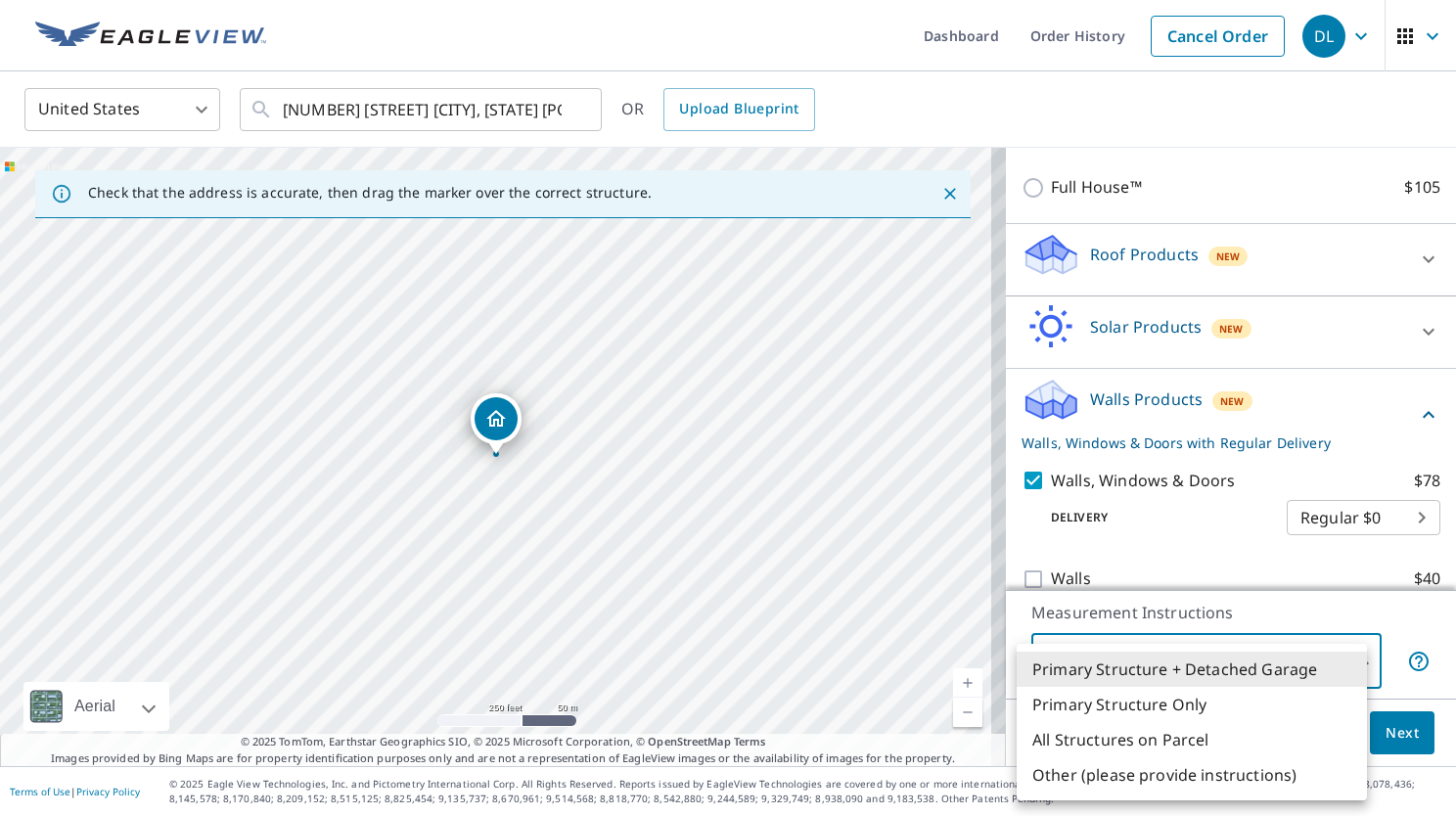 click at bounding box center (728, 408) 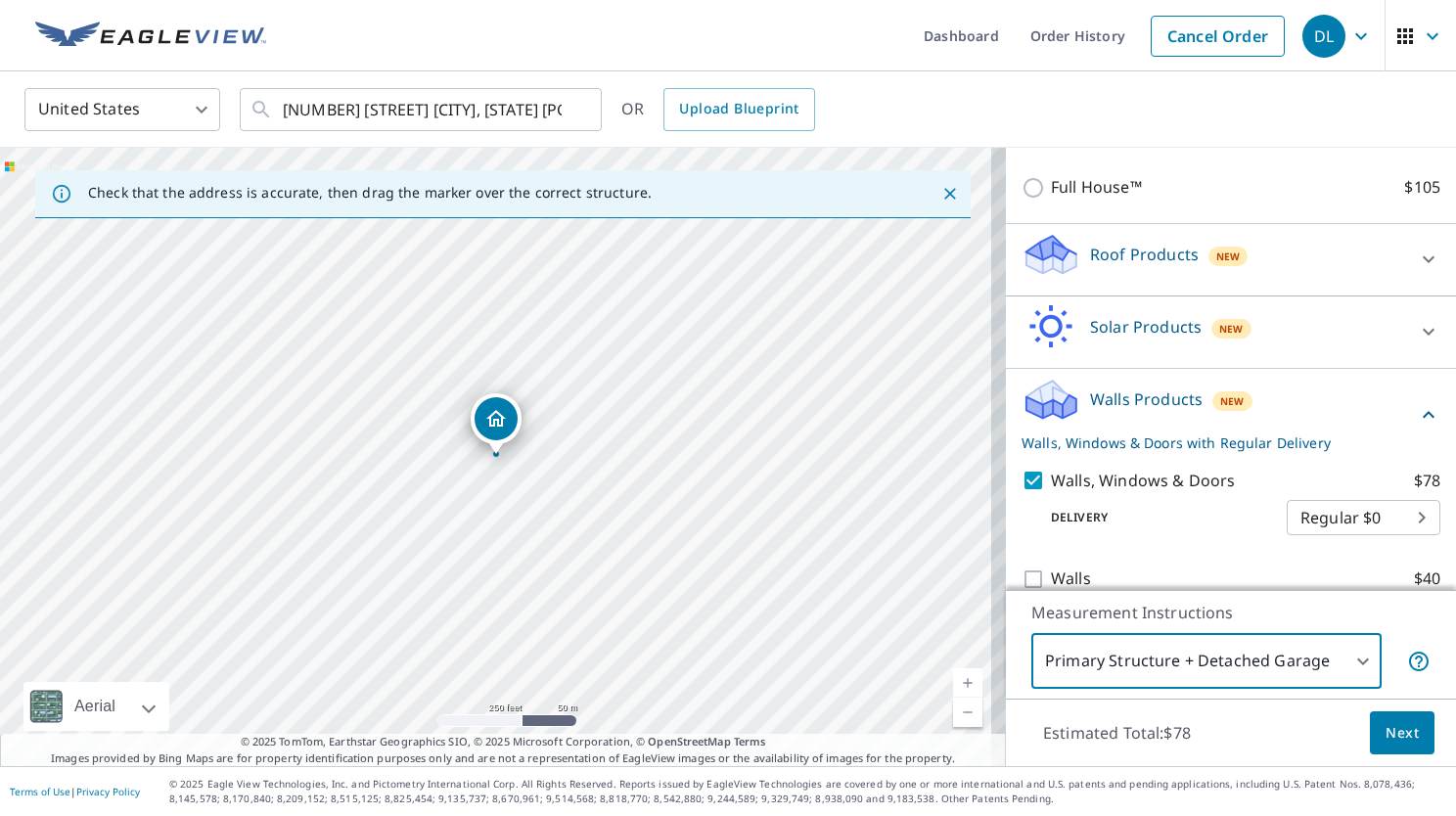 click on "DL DL
Dashboard Order History Cancel Order DL United States US ​ 7145 Vandemark Rd Lodi, OH 44254 ​ OR Upload Blueprint Check that the address is accurate, then drag the marker over the correct structure. 7145 Vandemark Rd Lodi, OH 44254 Aerial Road A standard road map Aerial A detailed look from above Labels Labels 250 feet 50 m © 2025 TomTom, © Vexcel Imaging, © 2025 Microsoft Corporation,  © OpenStreetMap Terms © 2025 TomTom, Earthstar Geographics SIO, © 2025 Microsoft Corporation, ©   OpenStreetMap   Terms Images provided by Bing Maps are for property identification purposes only and are not a representation of EagleView images or the availability of images for the property. PROPERTY TYPE Residential Commercial Multi-Family This is a complex BUILDING ID 7145 Vandemark Rd, Lodi, OH, 44254 Full House Products New Full House™ $105 Roof Products New Premium $32.75 - $87 QuickSquares™ $18 Gutter $13.75 Bid Perfect™ $18 Solar Products New Inform Essentials+ $63.25 Inform Advanced $79 $30" at bounding box center (728, 408) 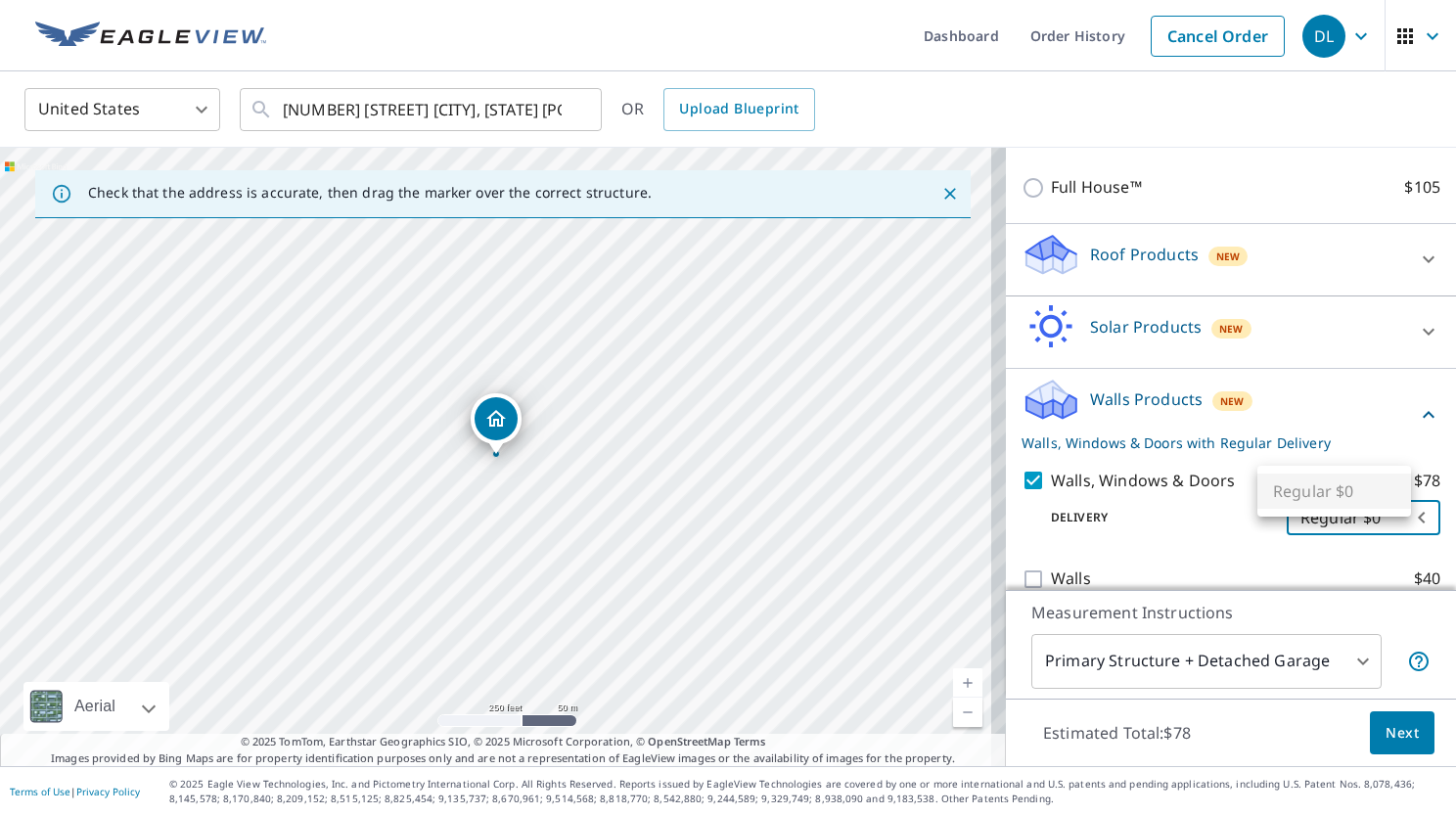 click on "Regular $0" at bounding box center [1334, 491] 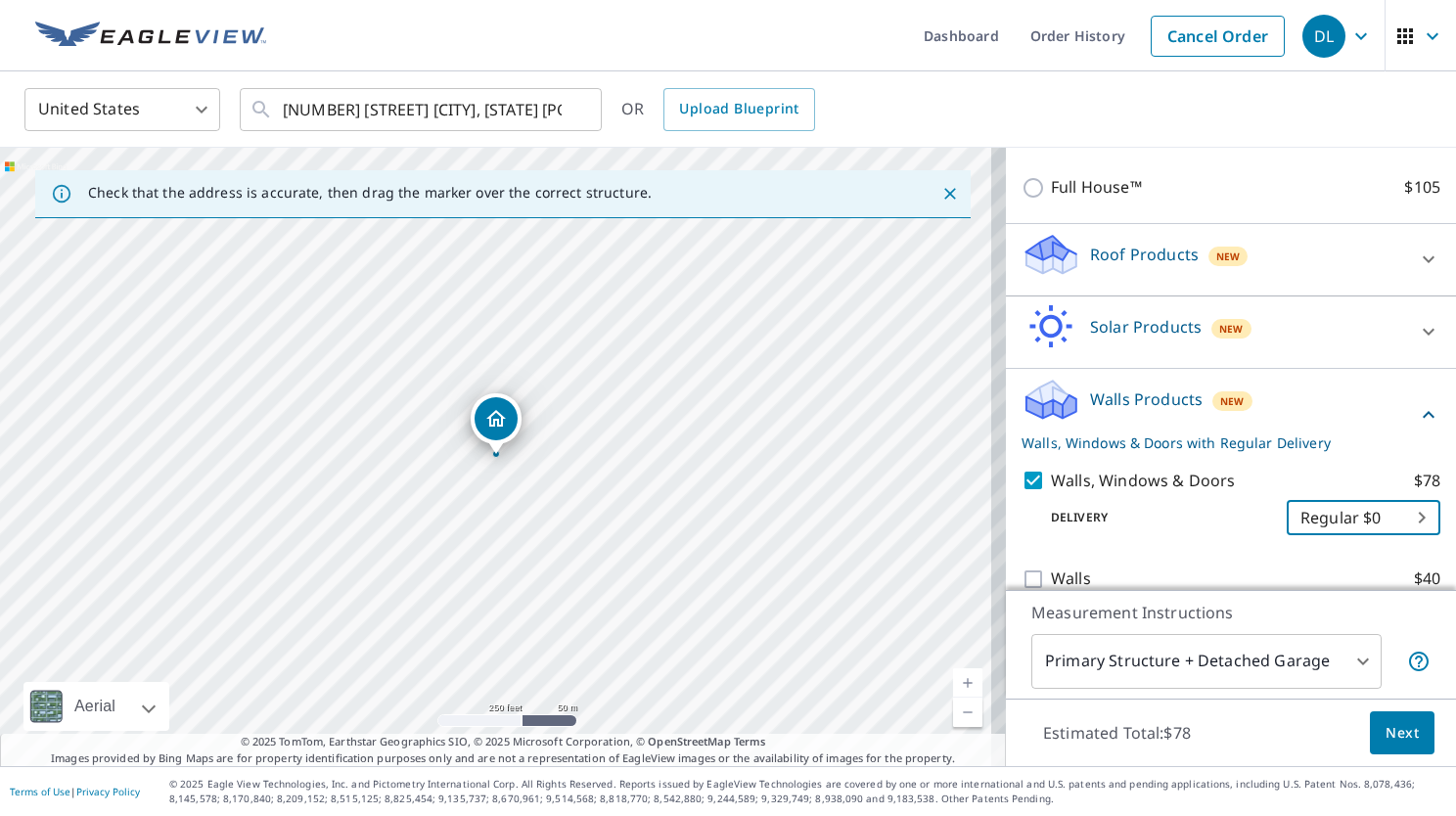 click on "Next" at bounding box center [1402, 733] 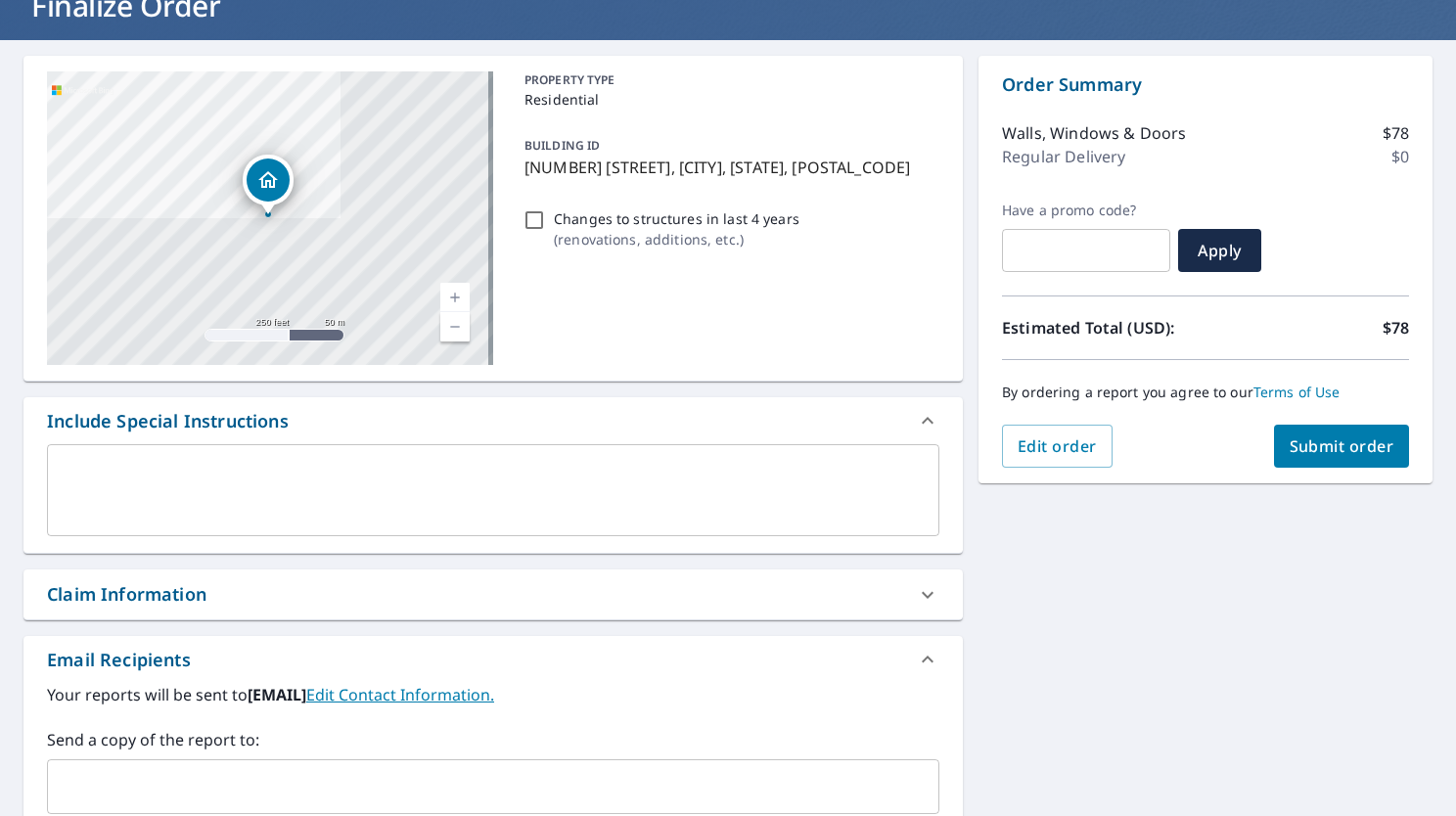 scroll, scrollTop: 0, scrollLeft: 0, axis: both 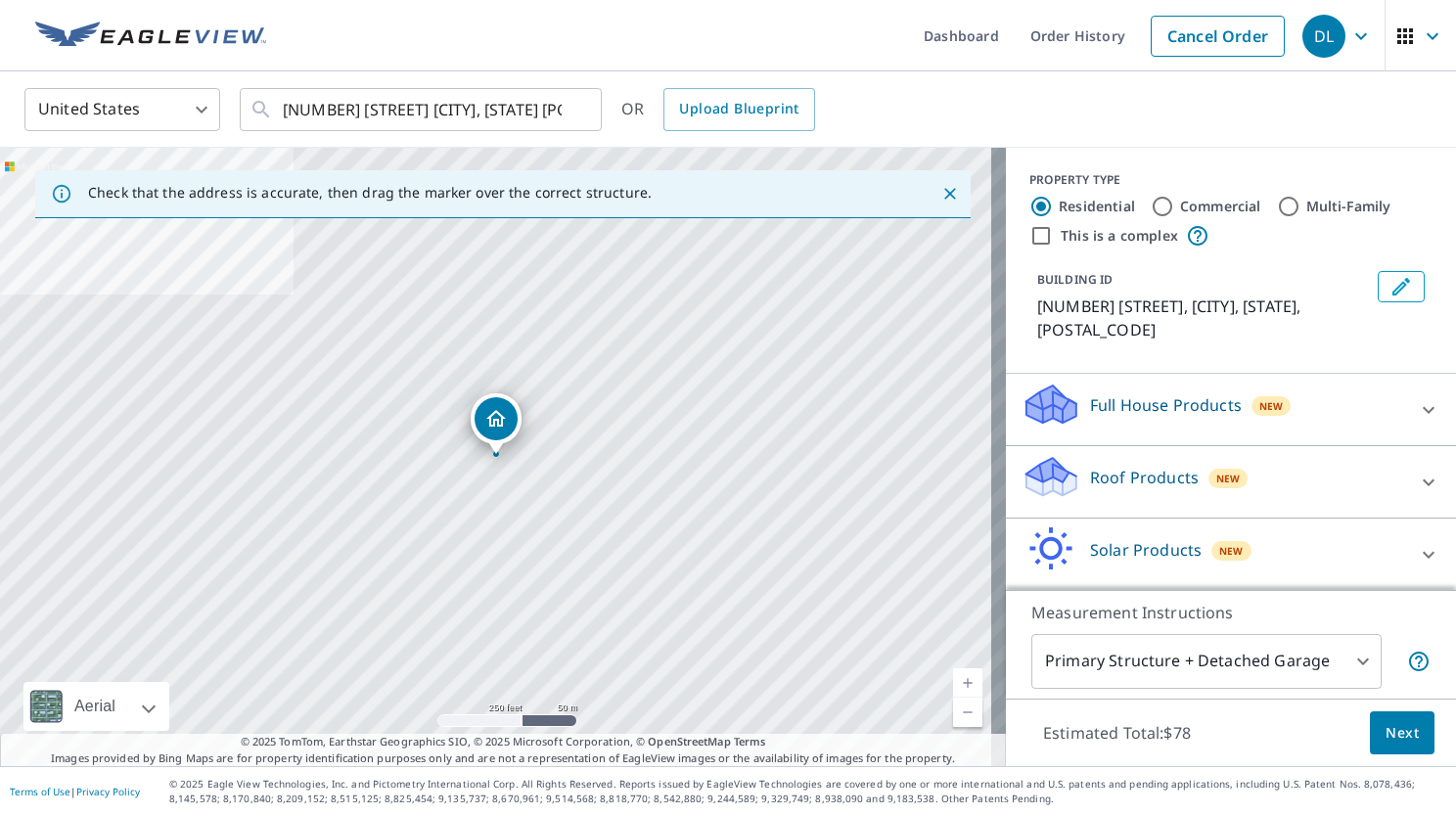 click 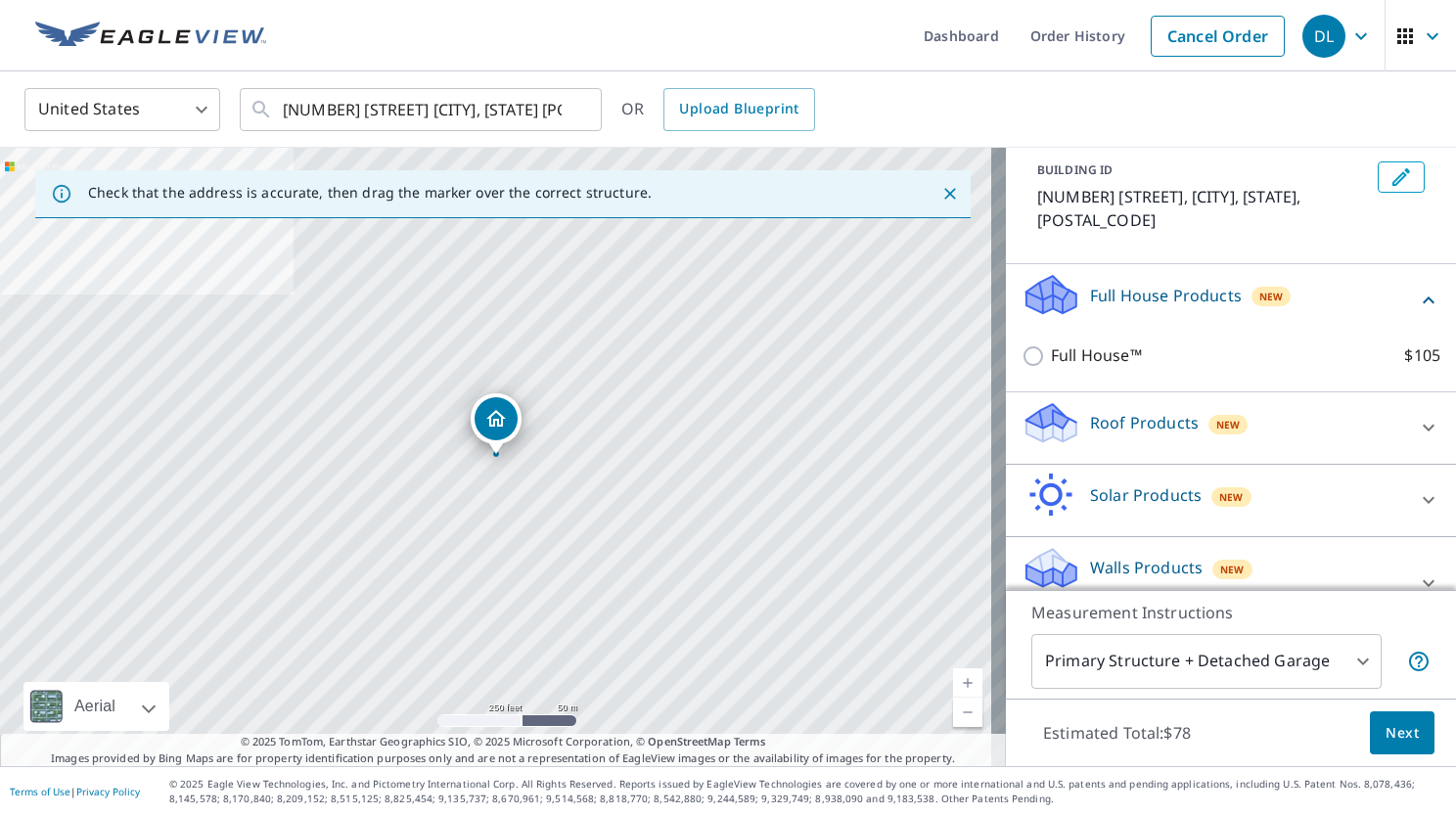 scroll, scrollTop: 123, scrollLeft: 0, axis: vertical 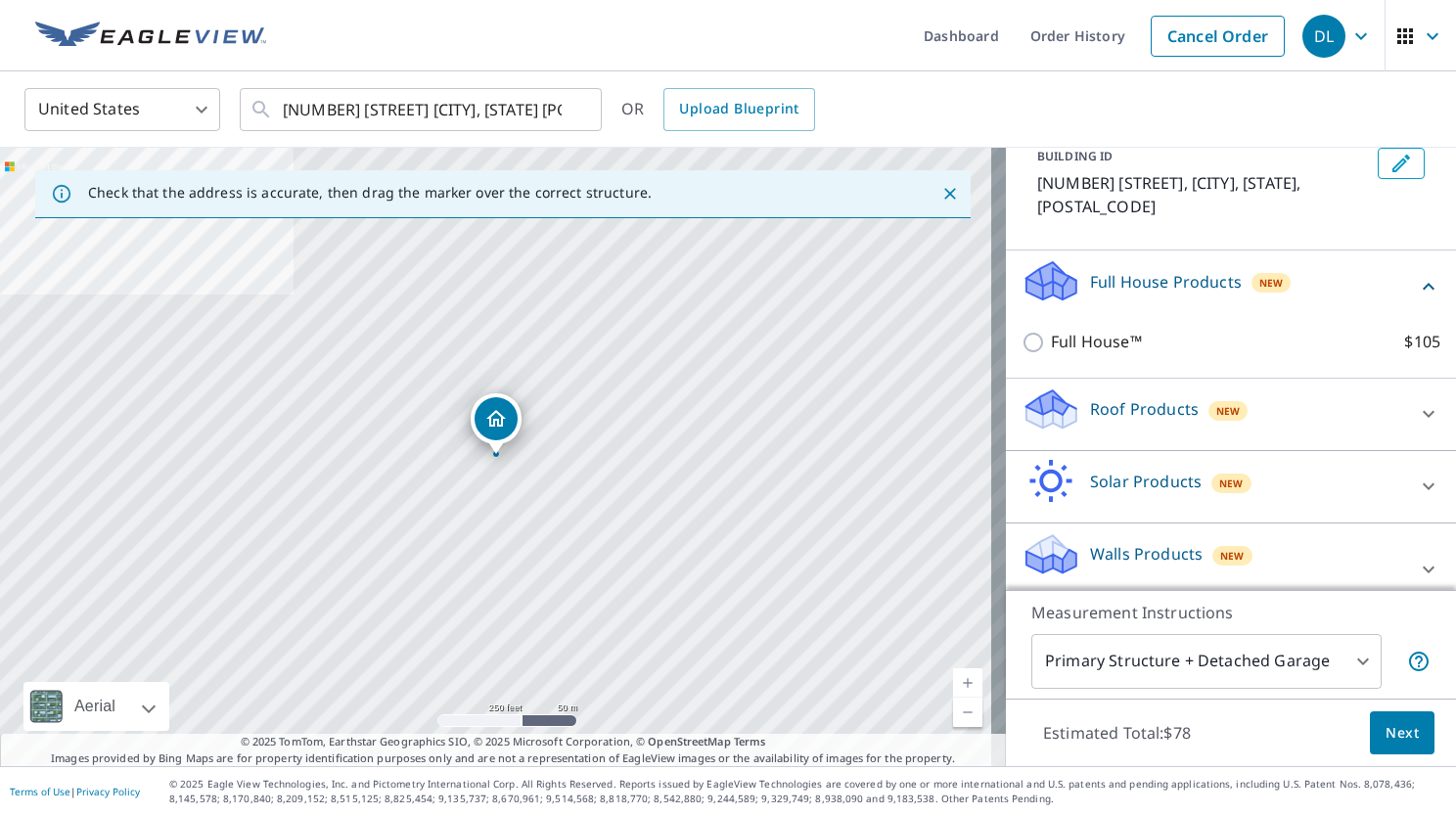 click on "Walls Products New Walls, Windows & Doors with Regular Delivery" at bounding box center (1213, 569) 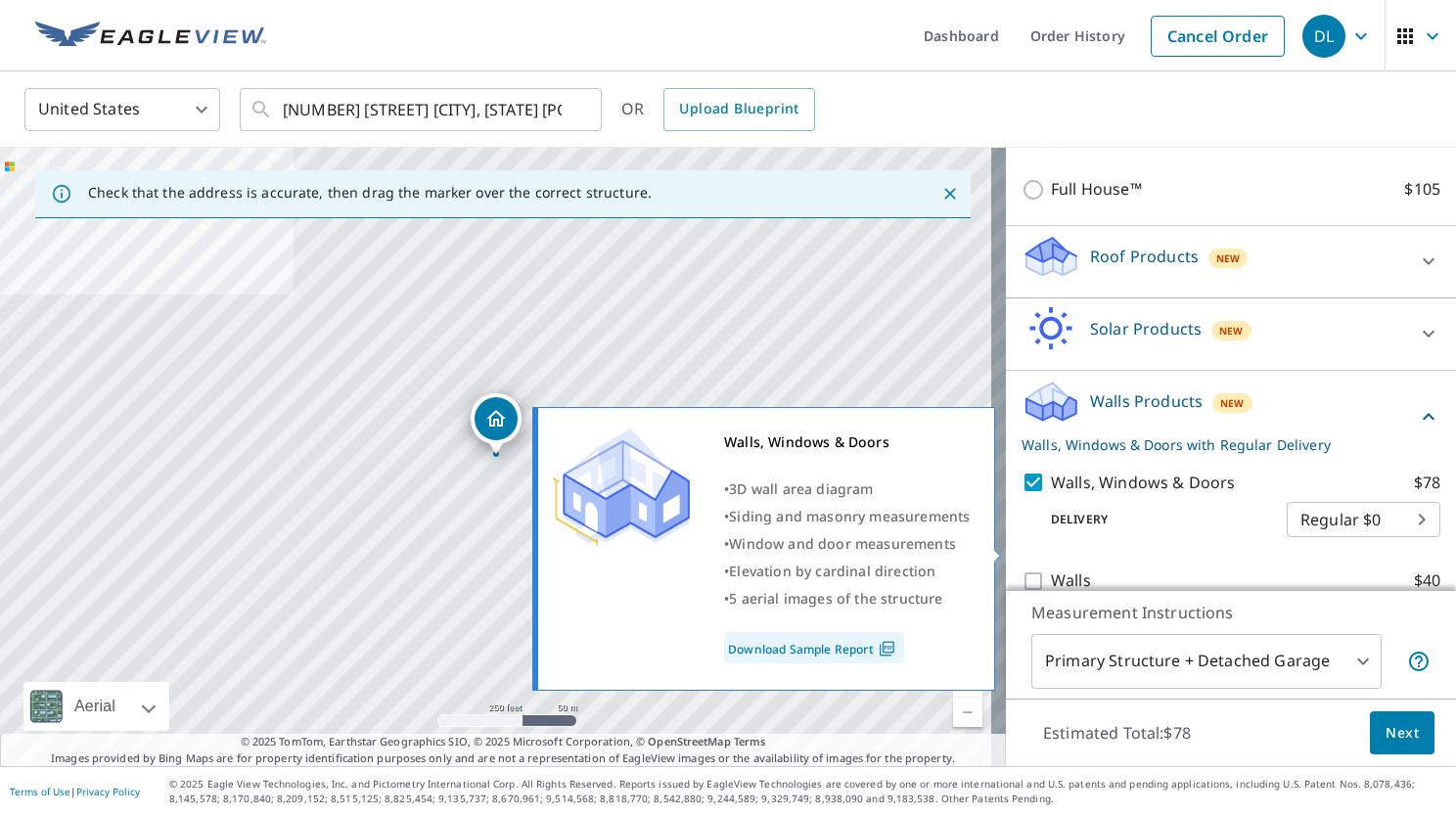 scroll, scrollTop: 278, scrollLeft: 0, axis: vertical 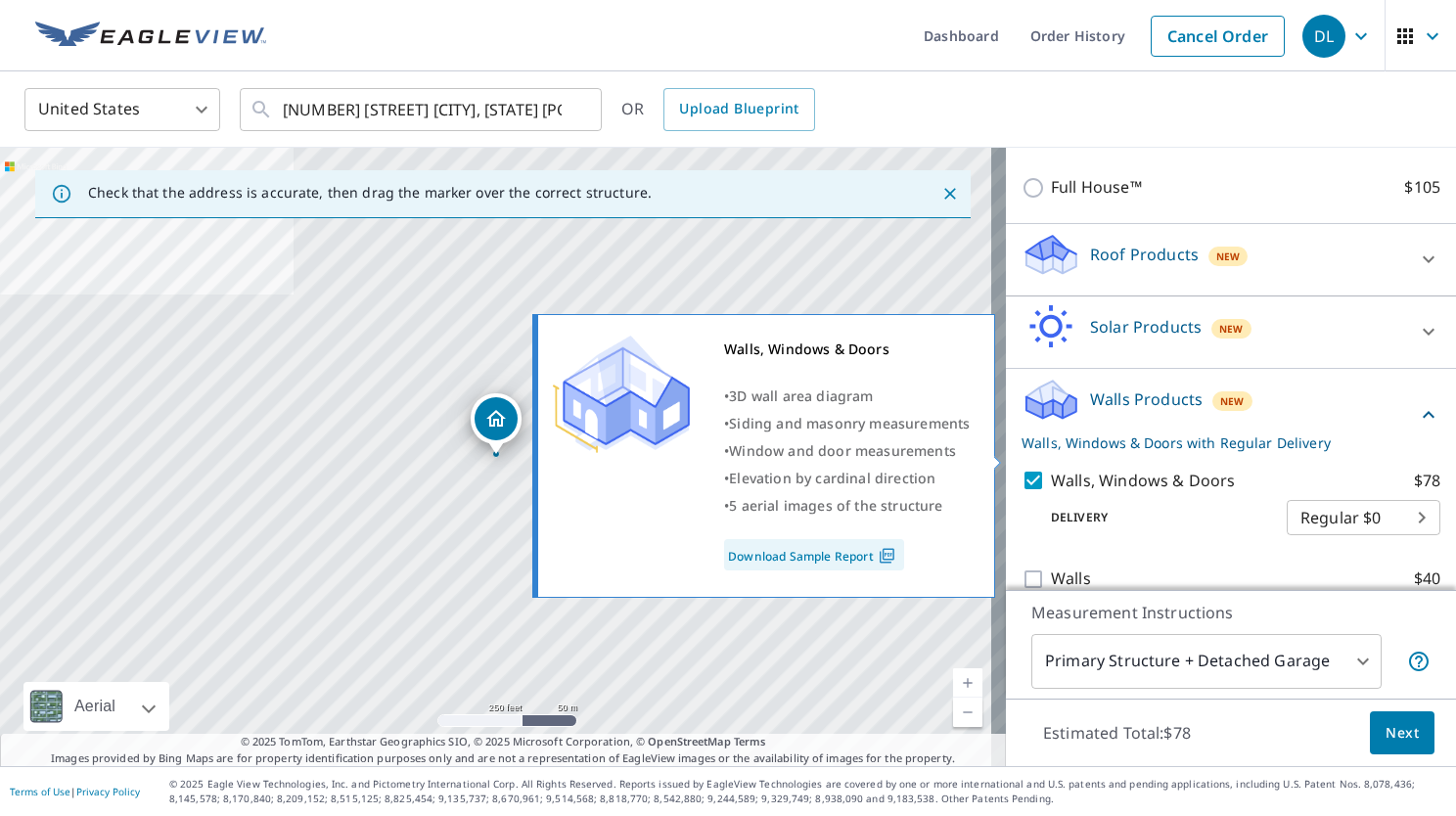 click on "Download Sample Report" at bounding box center (814, 555) 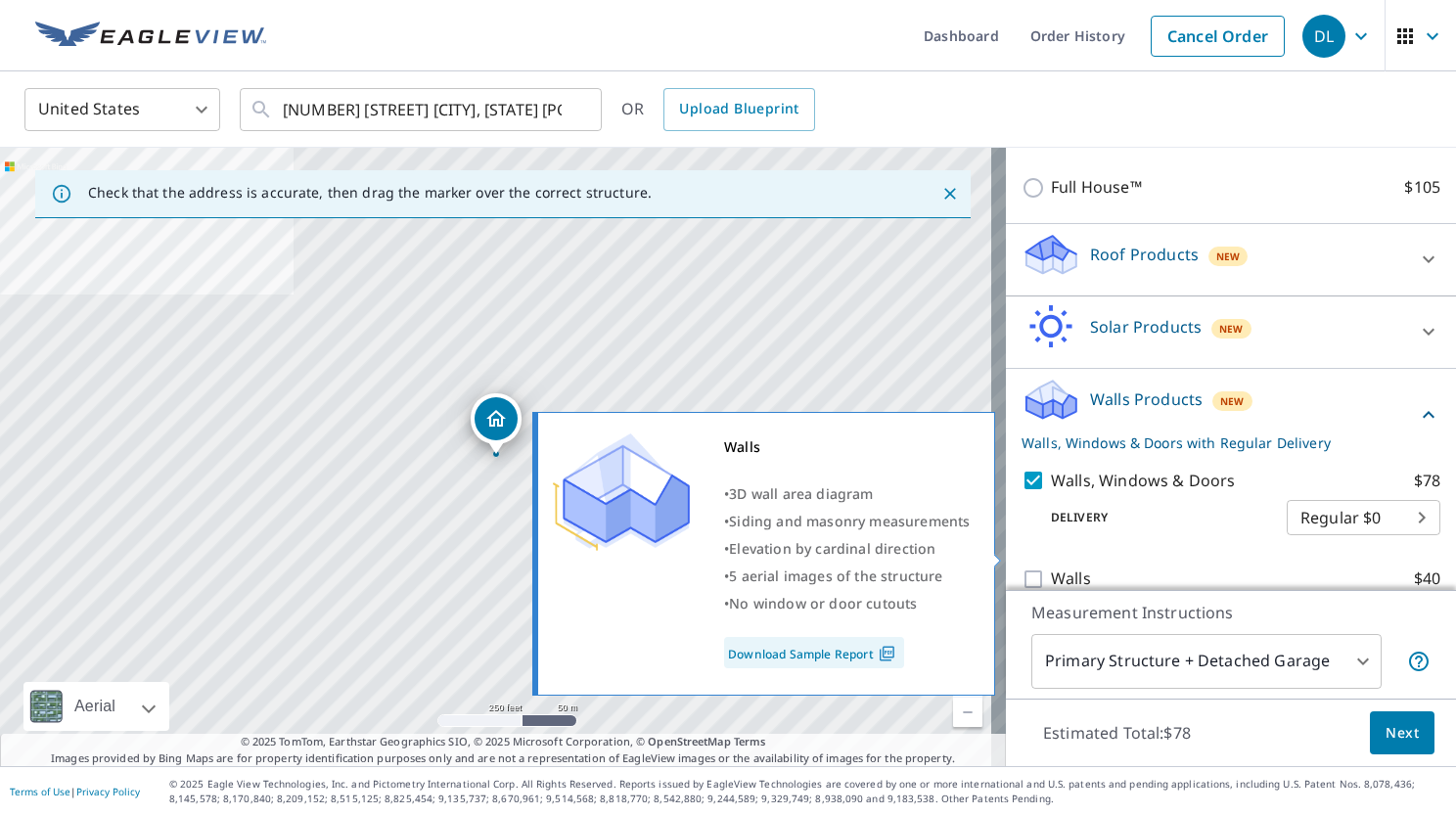 click on "Download Sample Report" at bounding box center [814, 653] 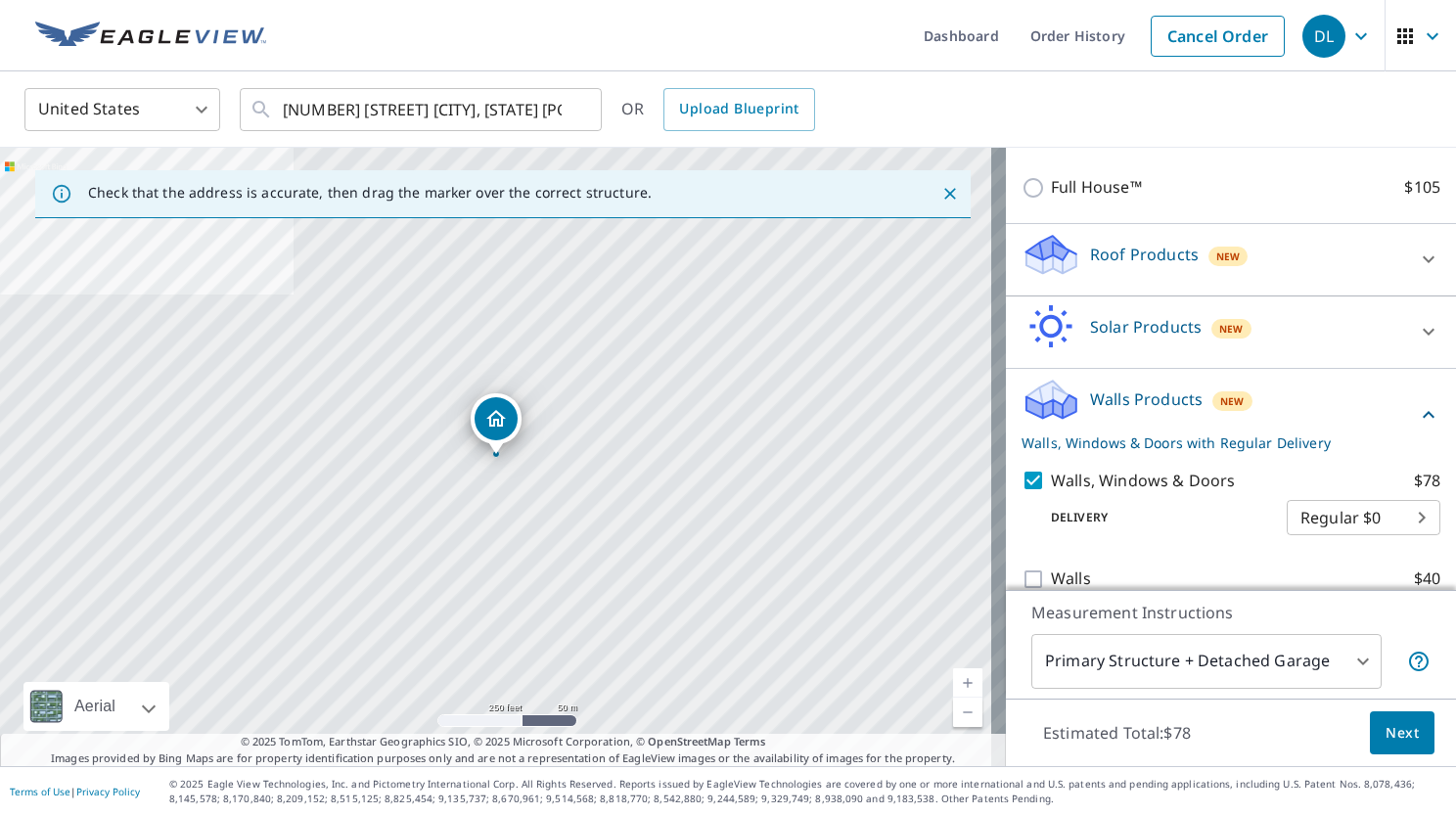 click on "Walls, Windows & Doors with Regular Delivery" at bounding box center (1219, 442) 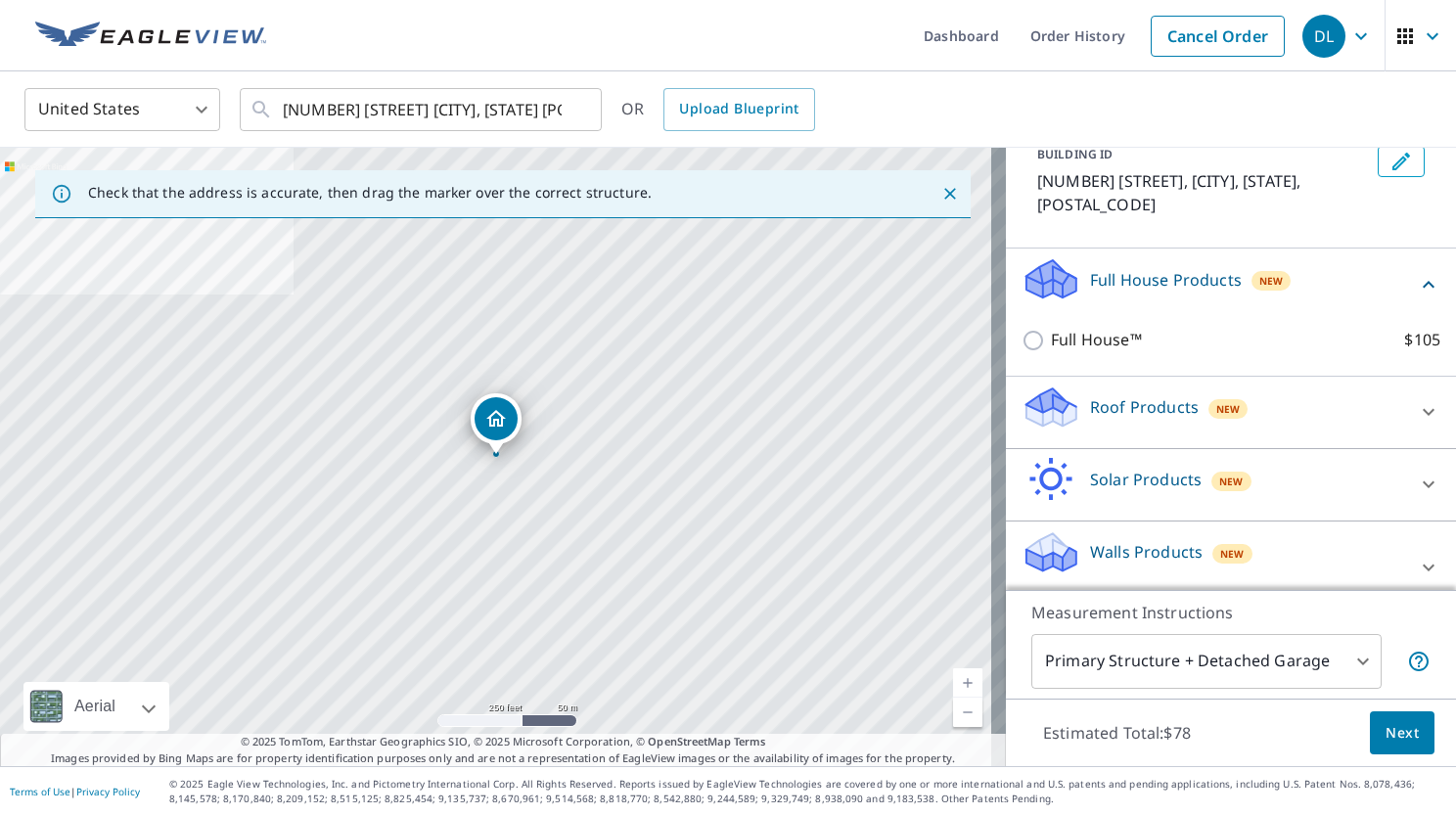 scroll, scrollTop: 123, scrollLeft: 0, axis: vertical 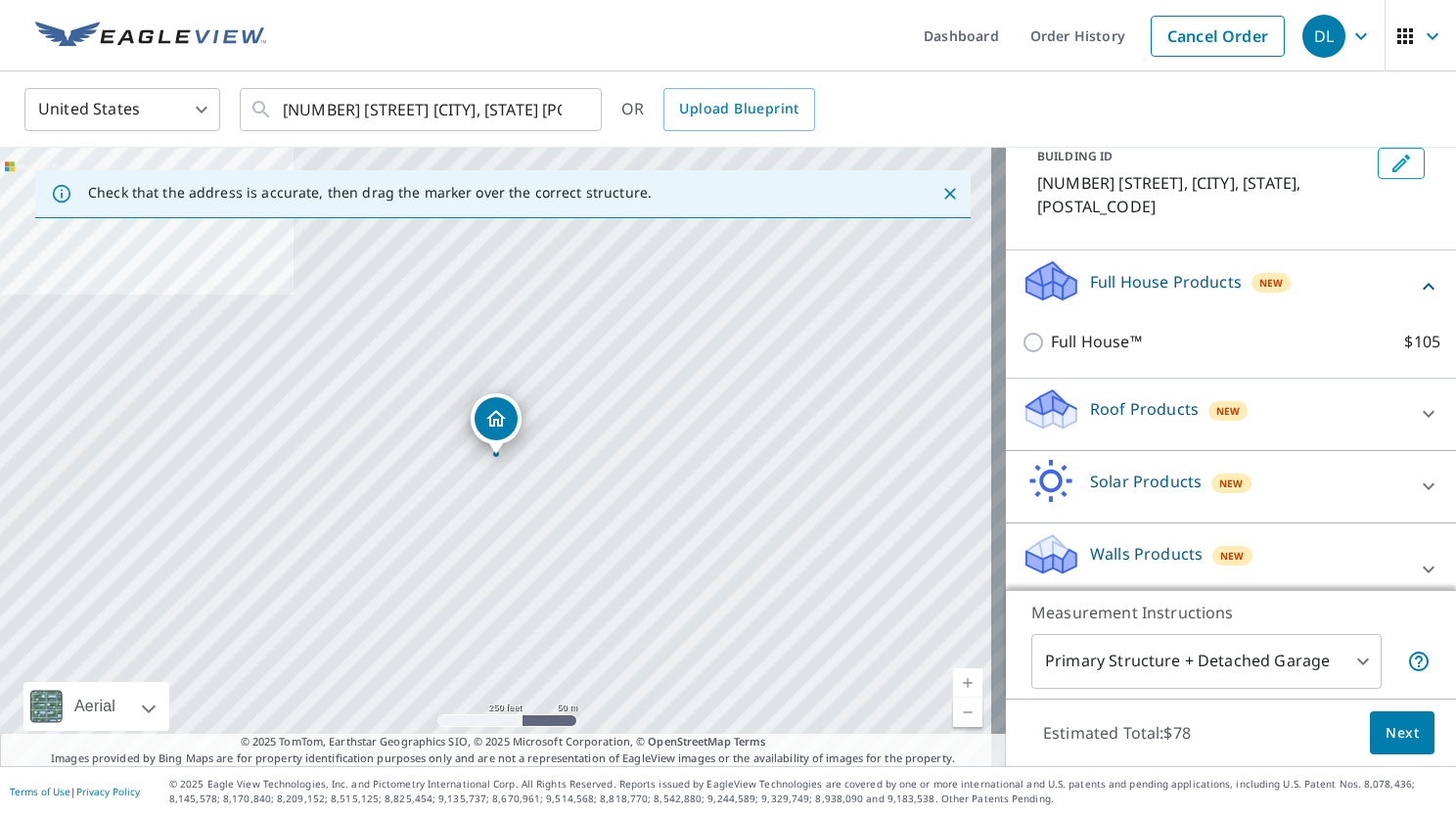 click on "Walls Products" at bounding box center (1146, 554) 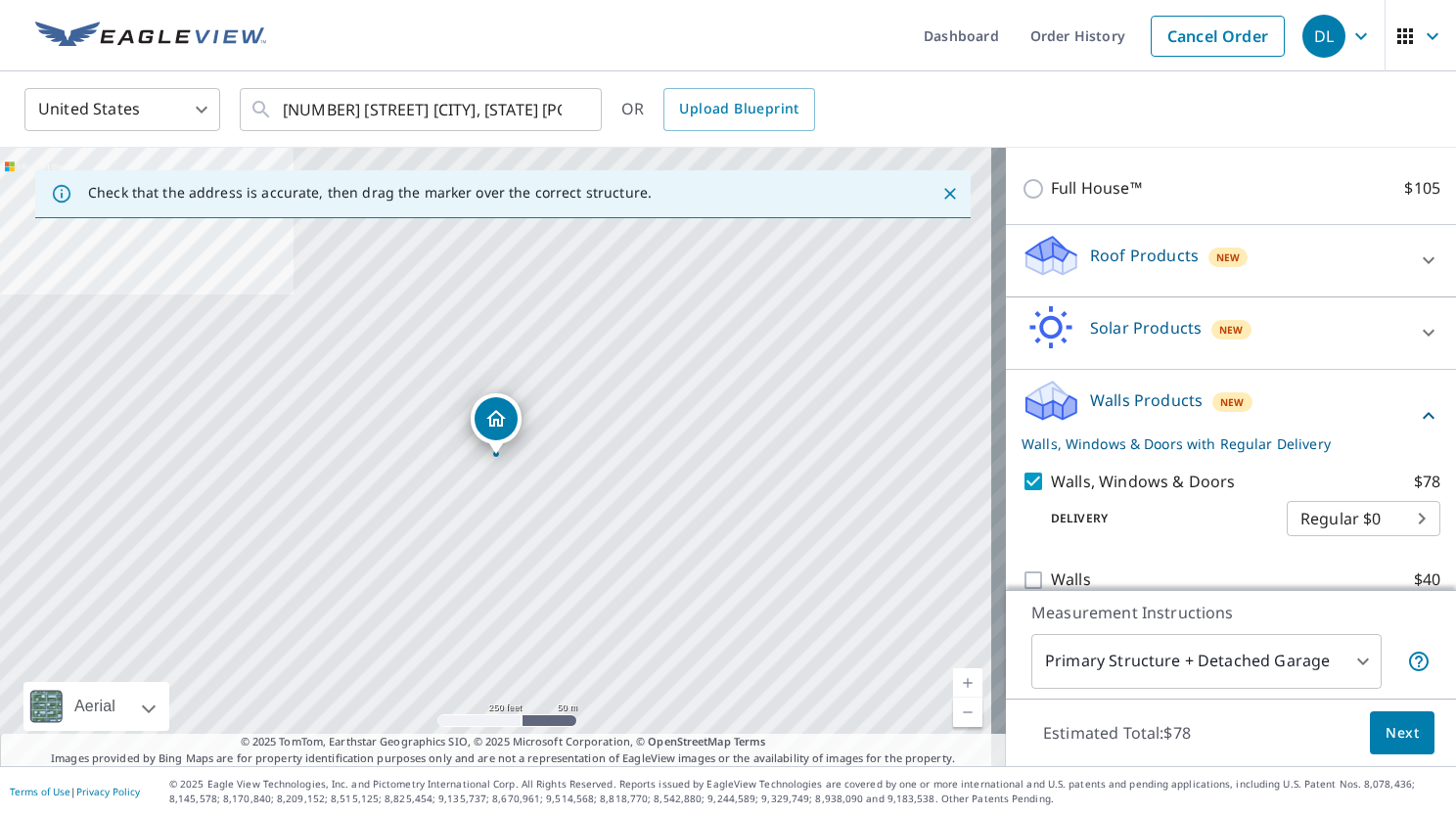 scroll, scrollTop: 278, scrollLeft: 0, axis: vertical 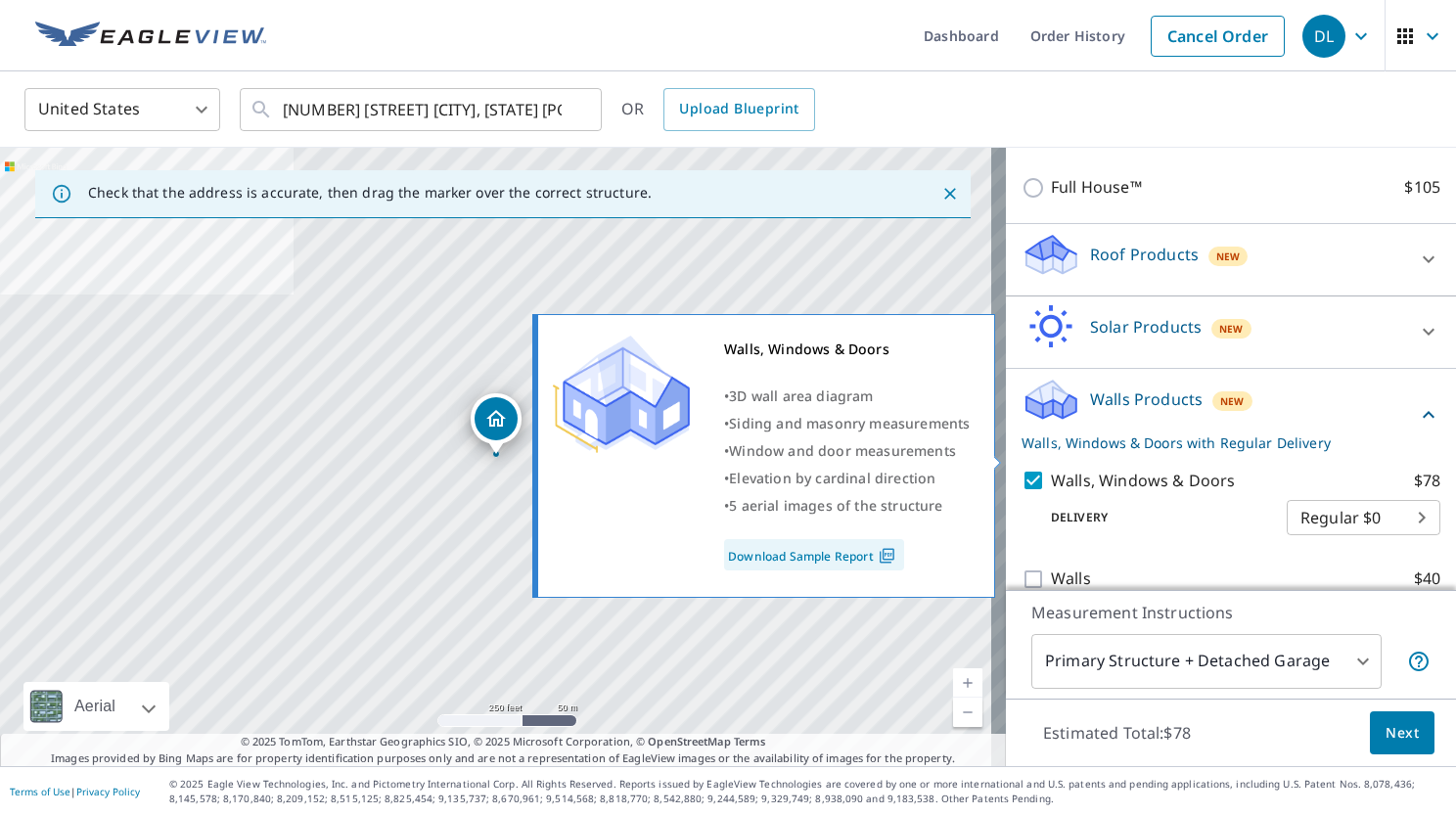 click on "Download Sample Report" at bounding box center [814, 555] 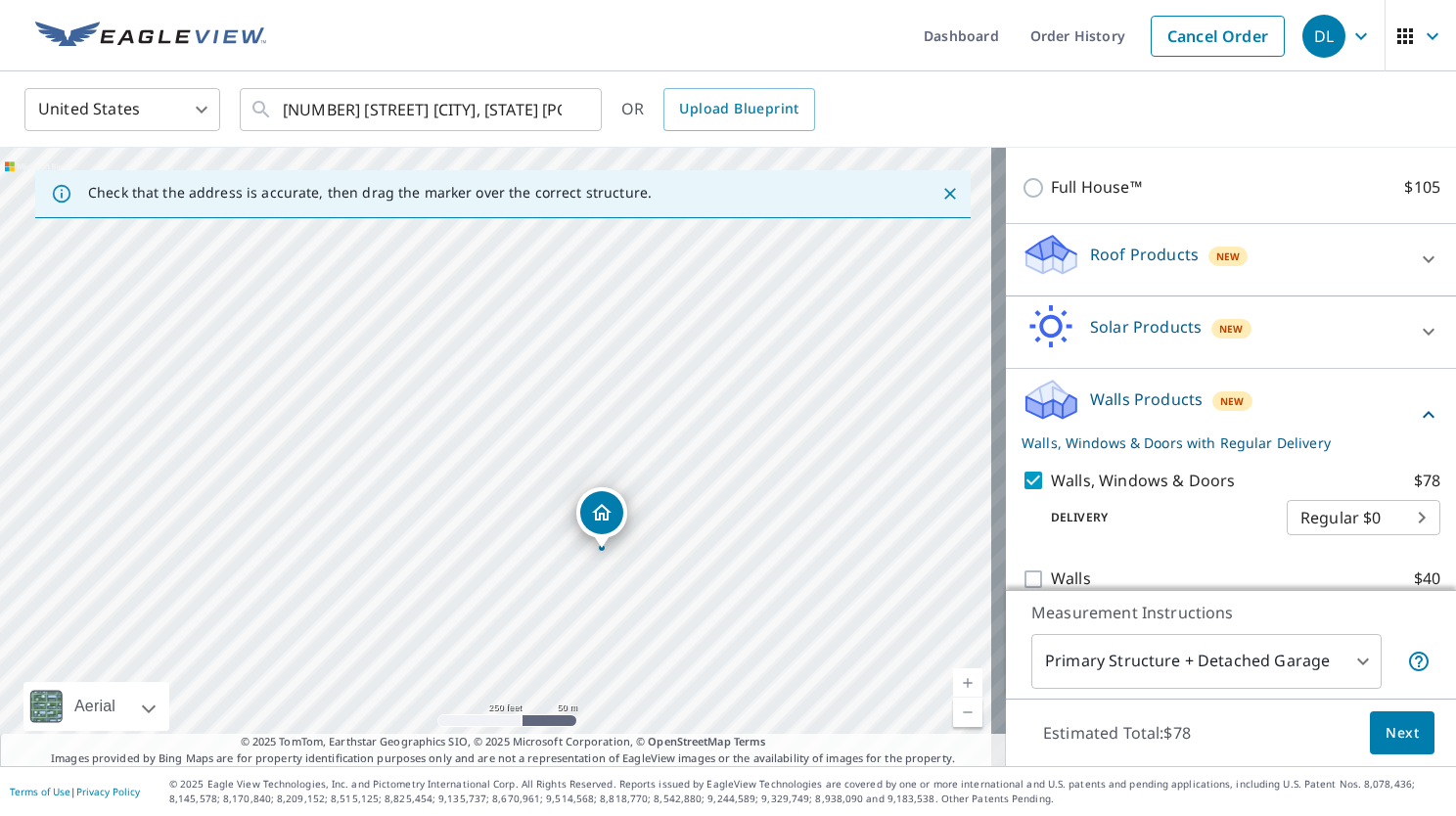 drag, startPoint x: 847, startPoint y: 447, endPoint x: 779, endPoint y: 440, distance: 68.35934 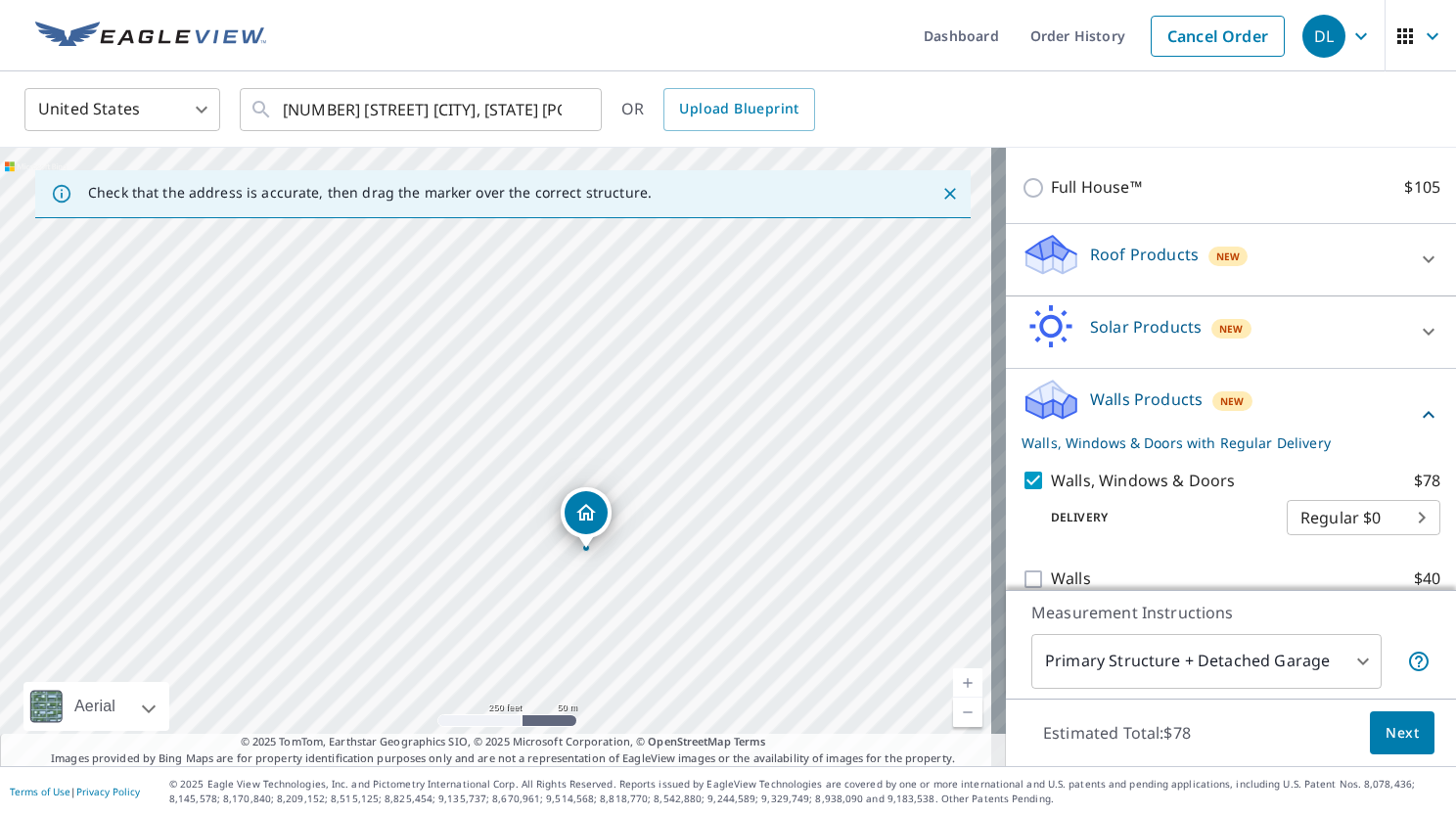 drag, startPoint x: 883, startPoint y: 407, endPoint x: 775, endPoint y: 440, distance: 112.929181 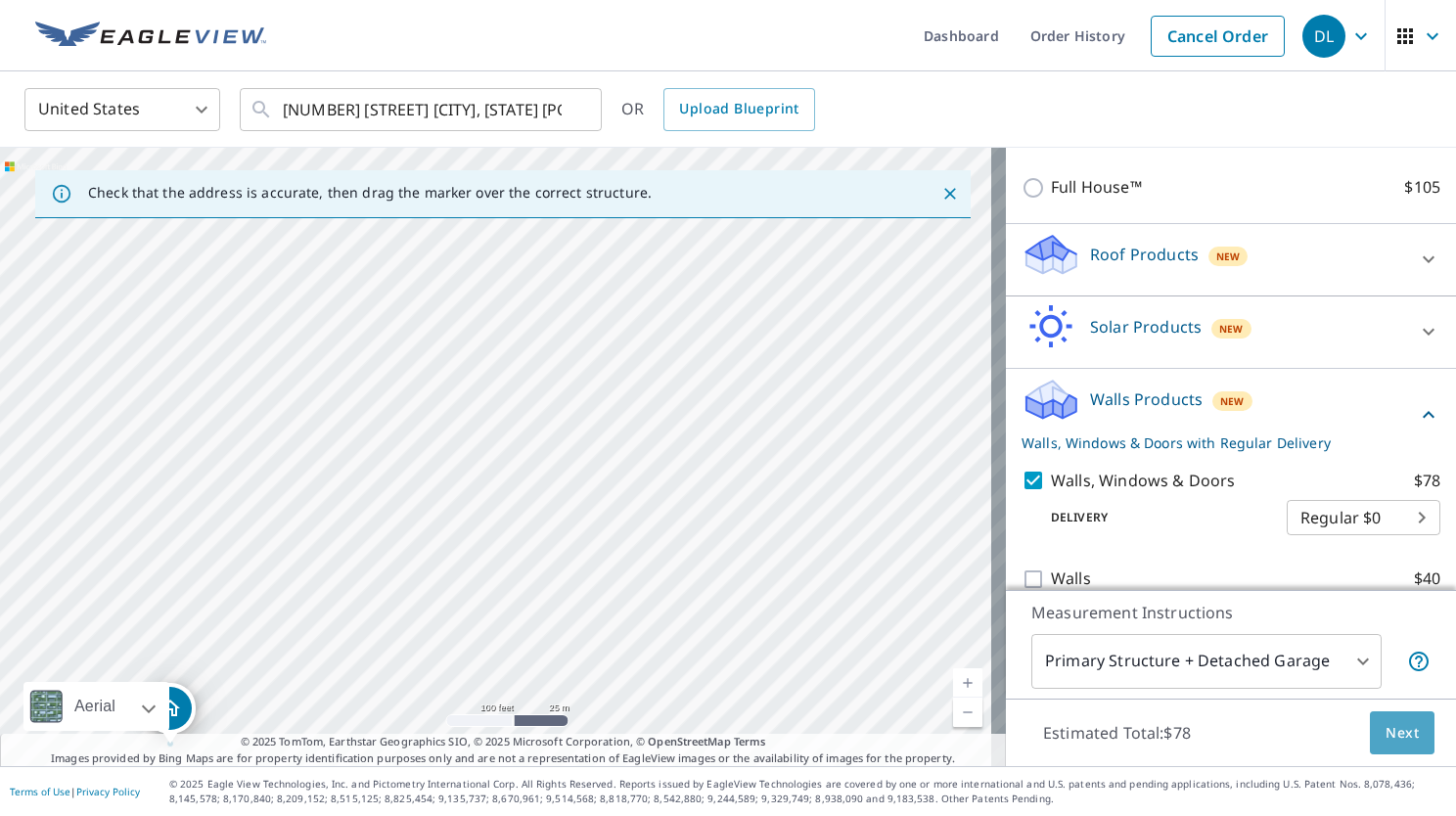 click on "Next" at bounding box center [1402, 733] 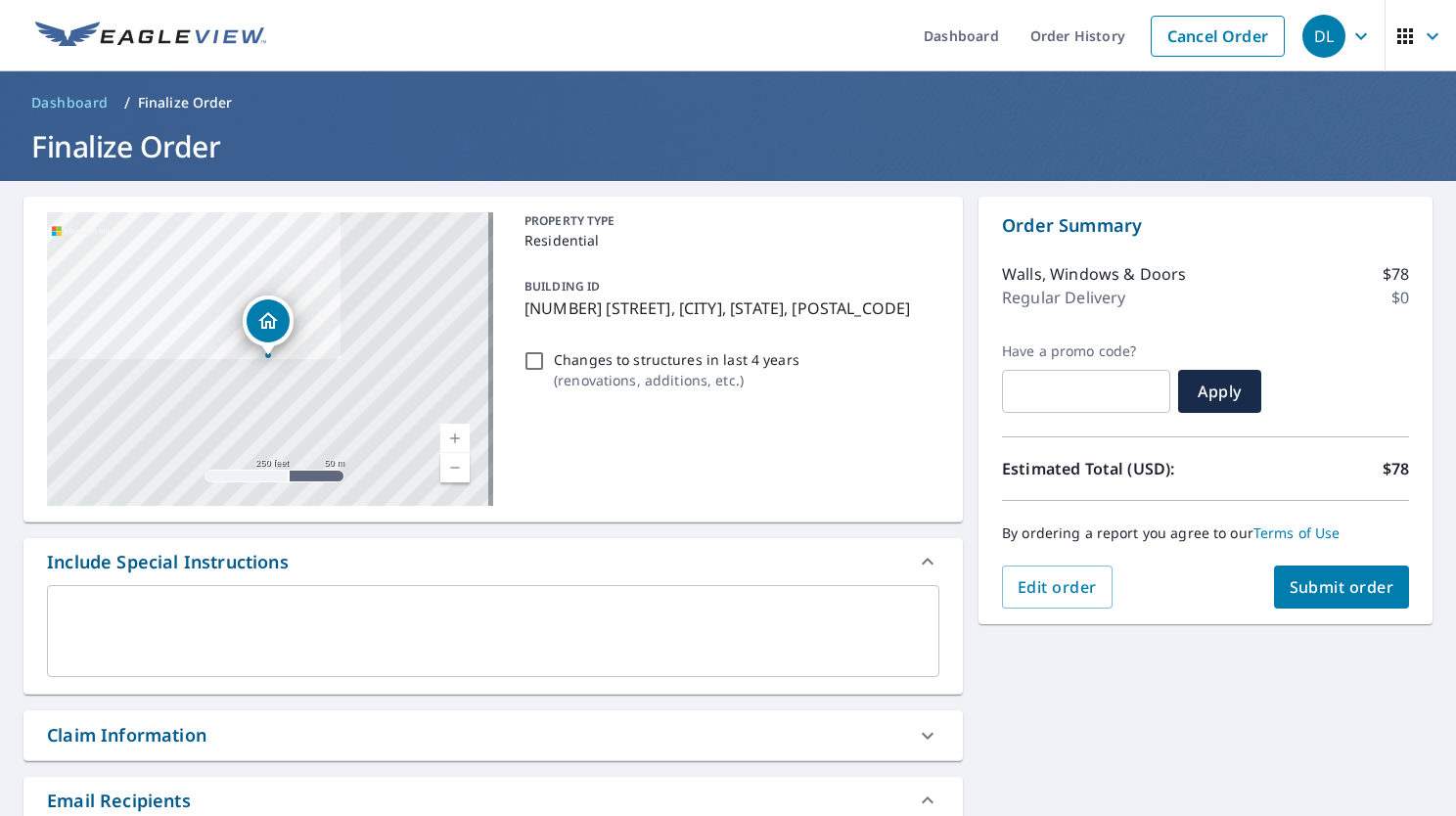 click on "Submit order" at bounding box center (1342, 587) 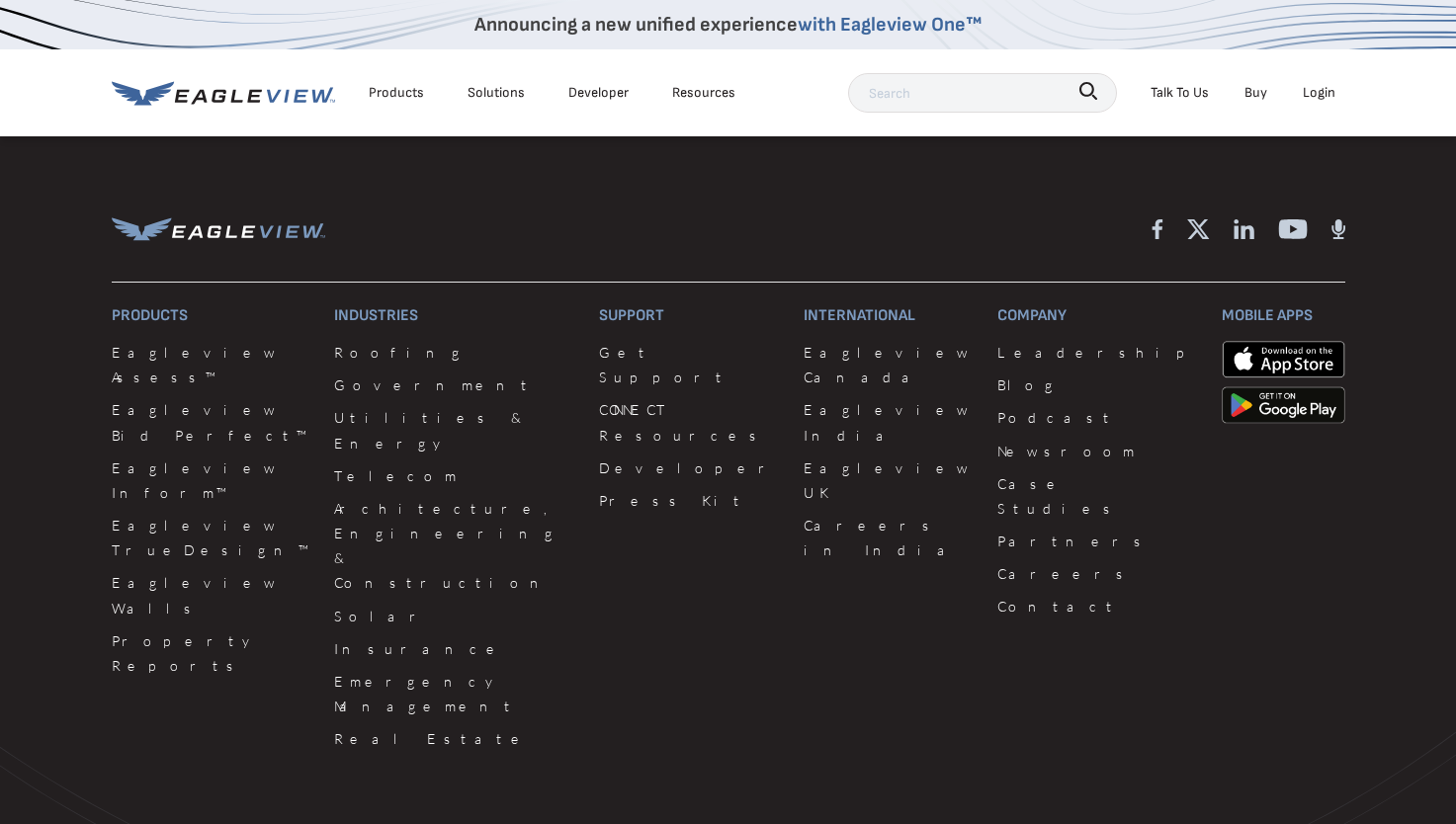 scroll, scrollTop: 0, scrollLeft: 0, axis: both 